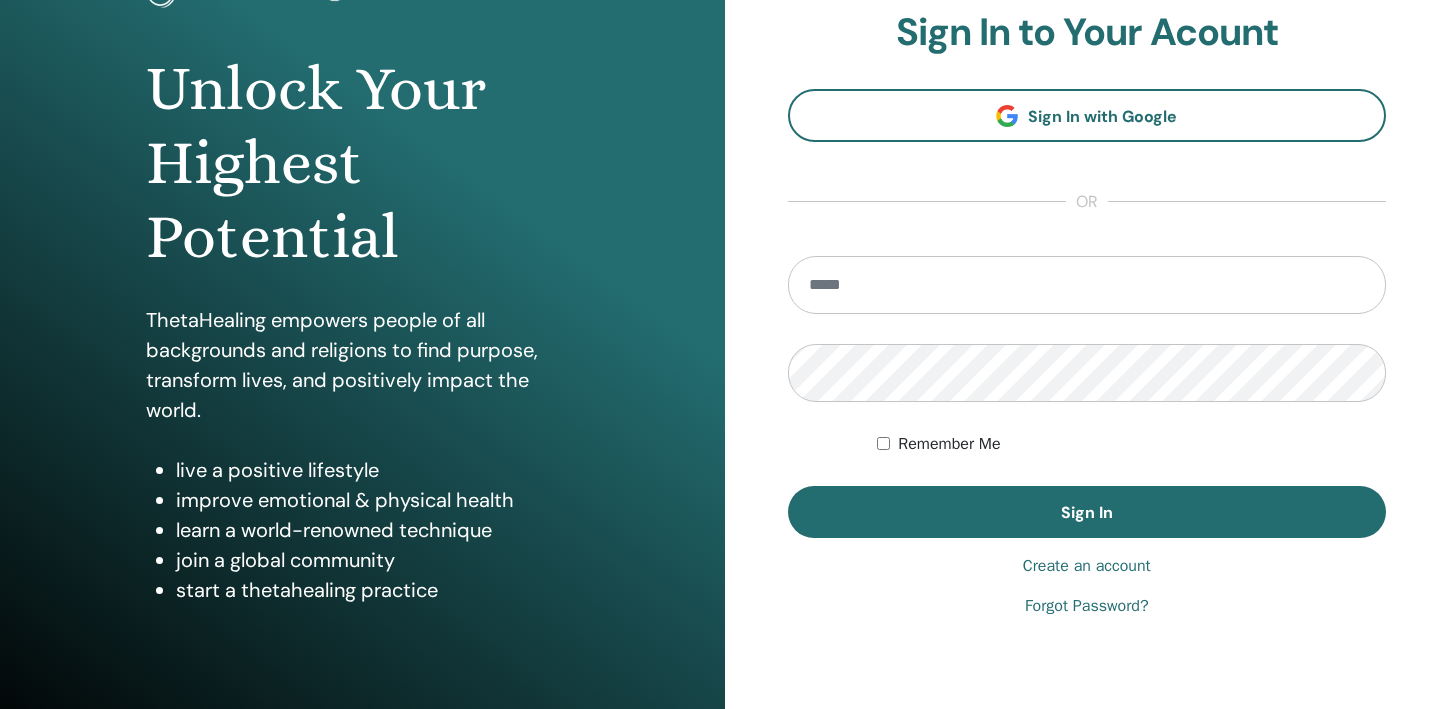scroll, scrollTop: 175, scrollLeft: 0, axis: vertical 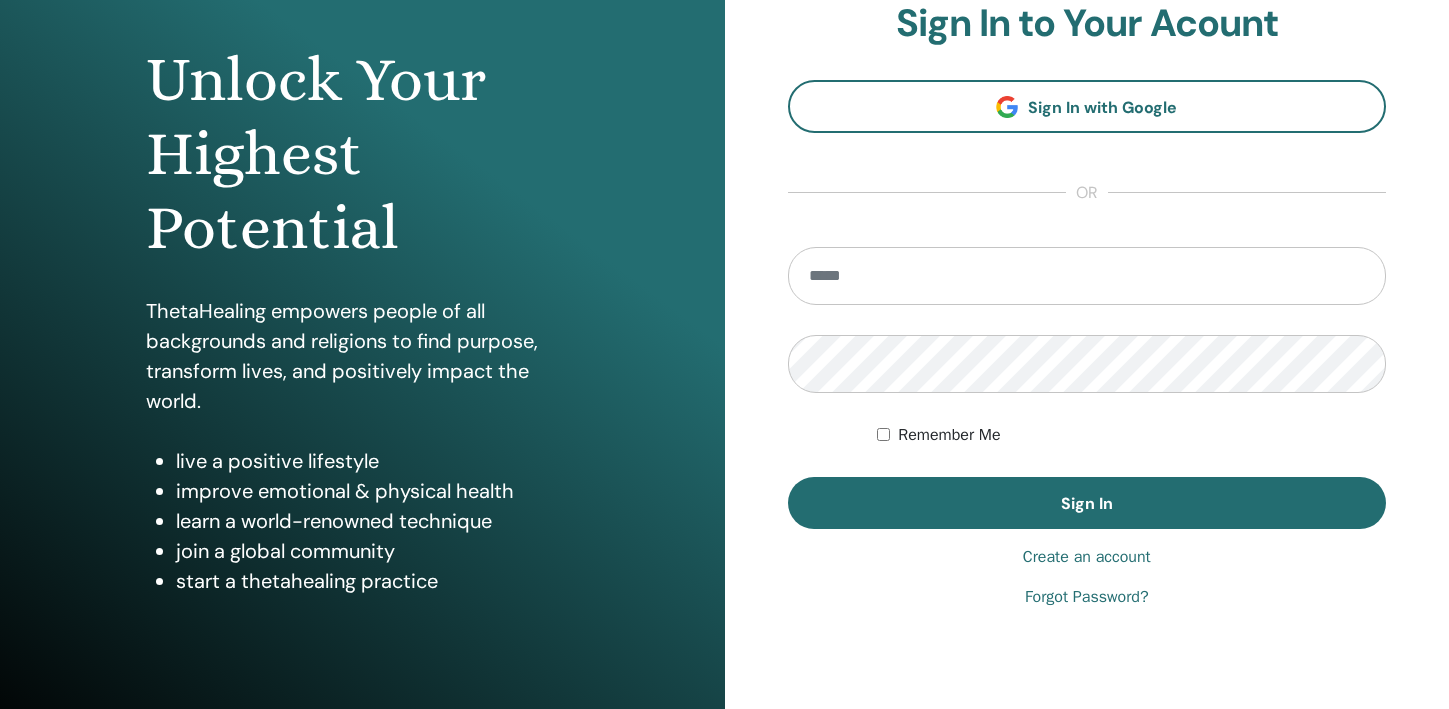 click on "Create an account" at bounding box center [1087, 557] 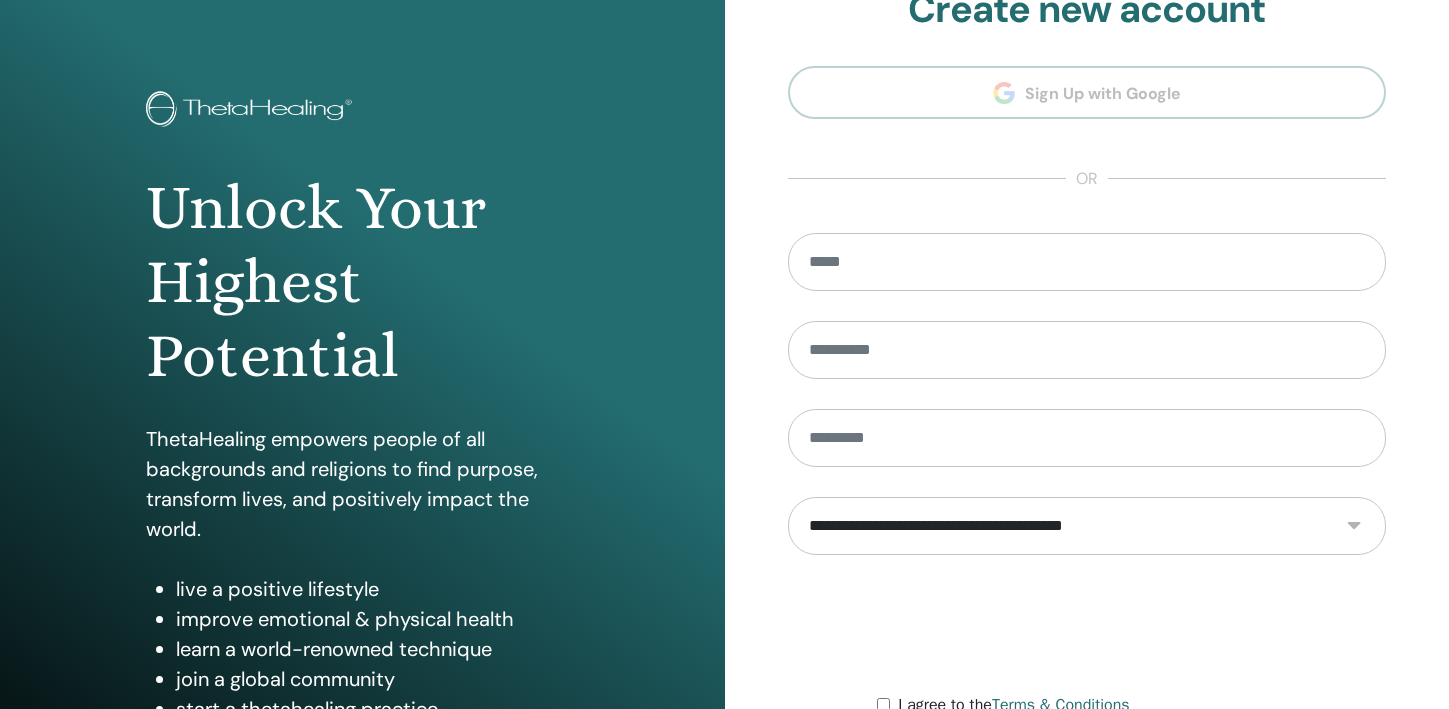 scroll, scrollTop: 0, scrollLeft: 0, axis: both 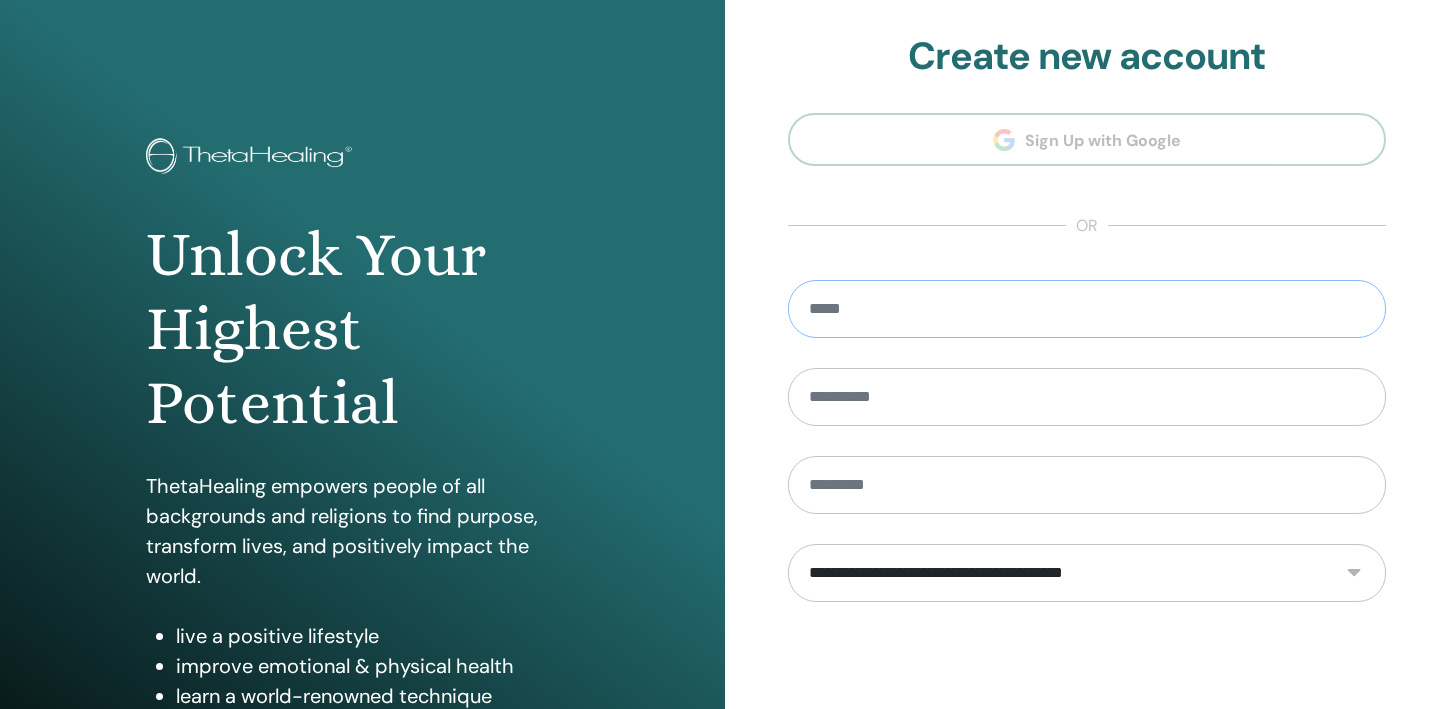 click at bounding box center [1087, 309] 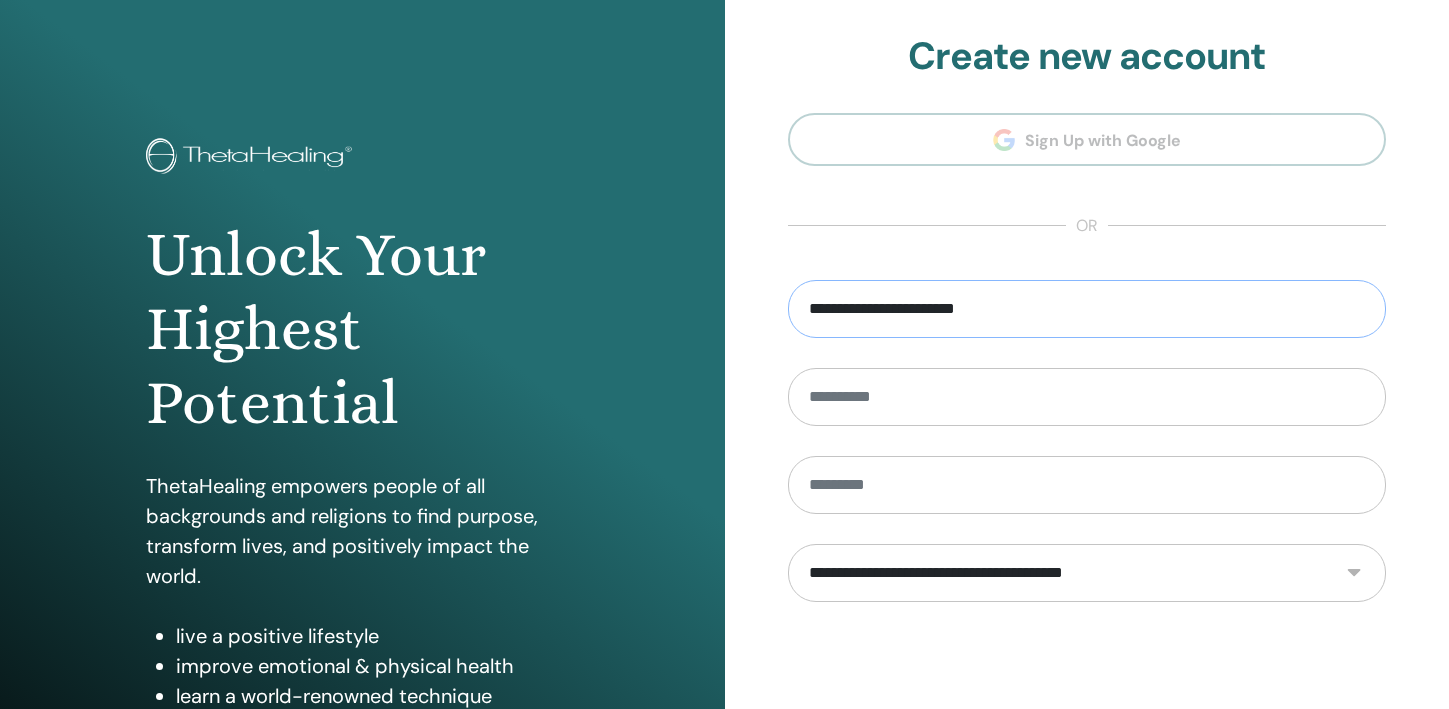 type on "**********" 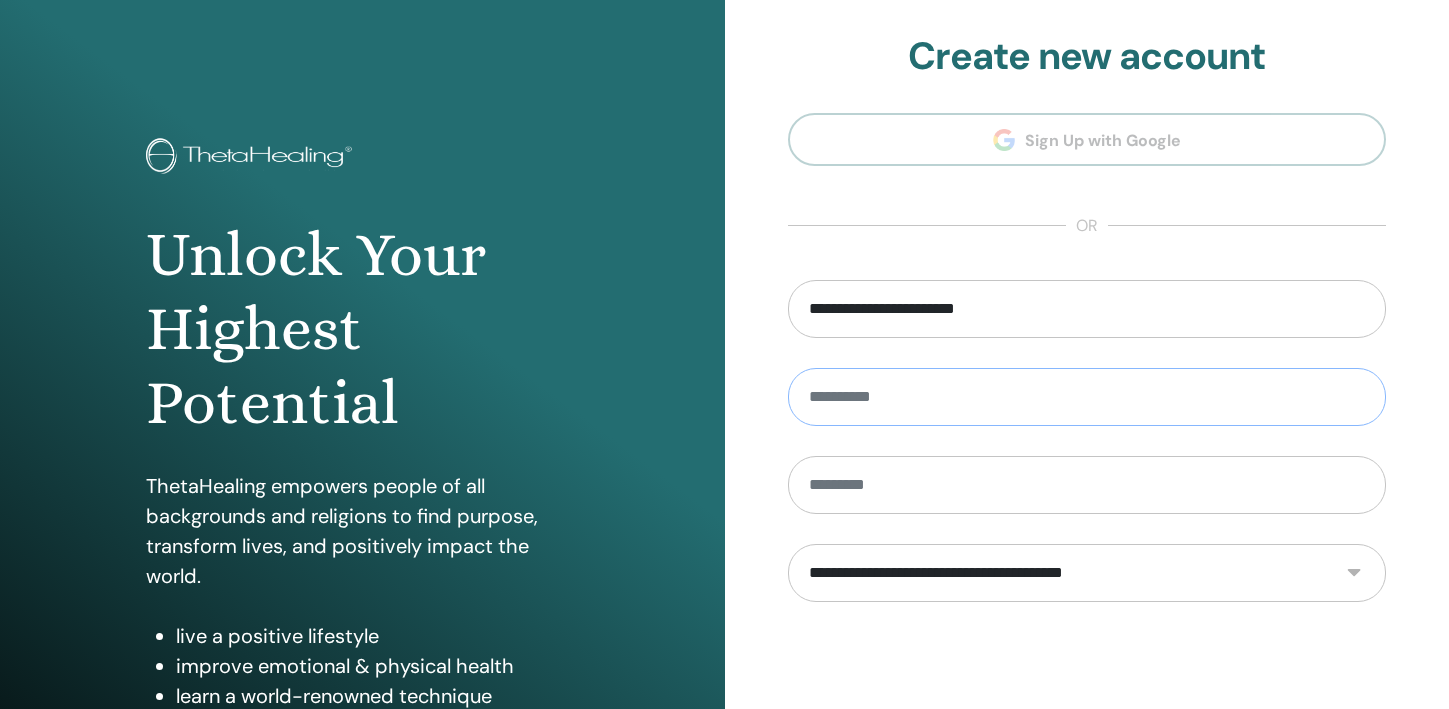 click at bounding box center [1087, 397] 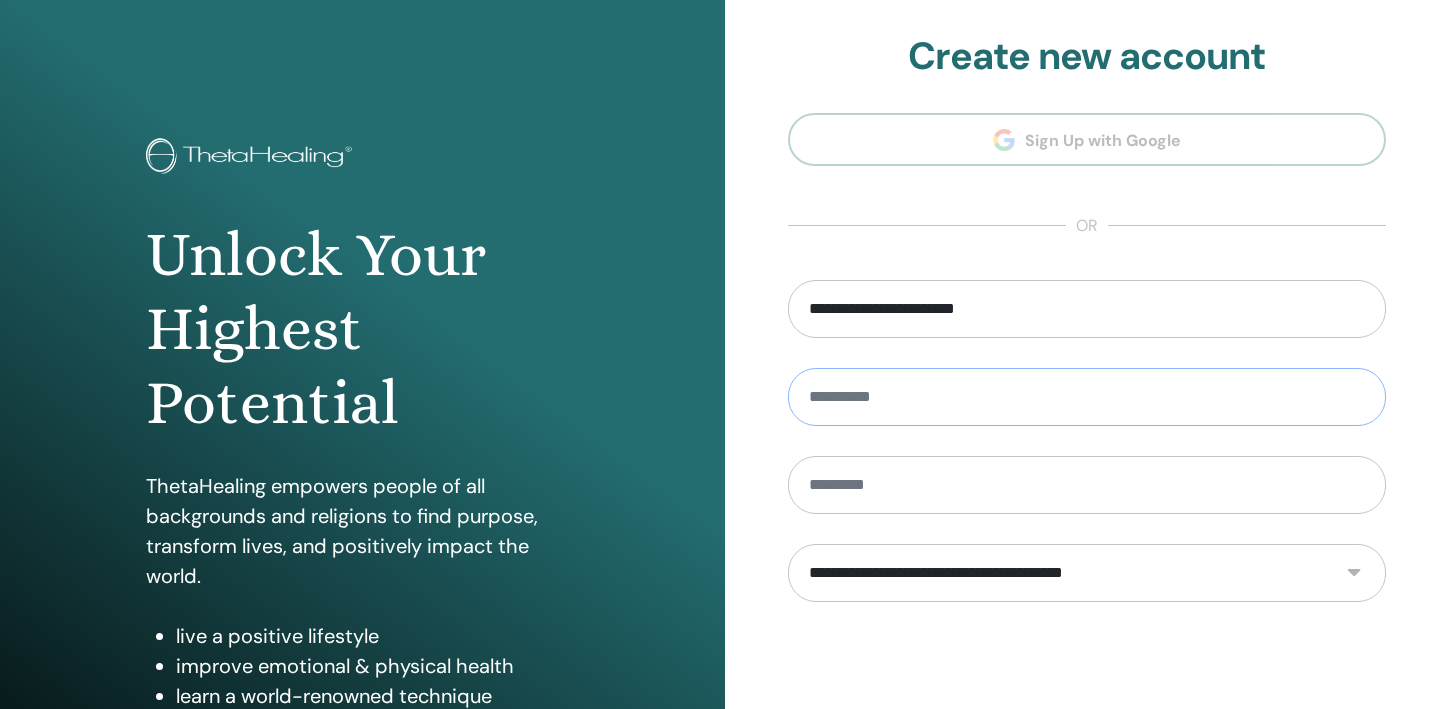 type on "********" 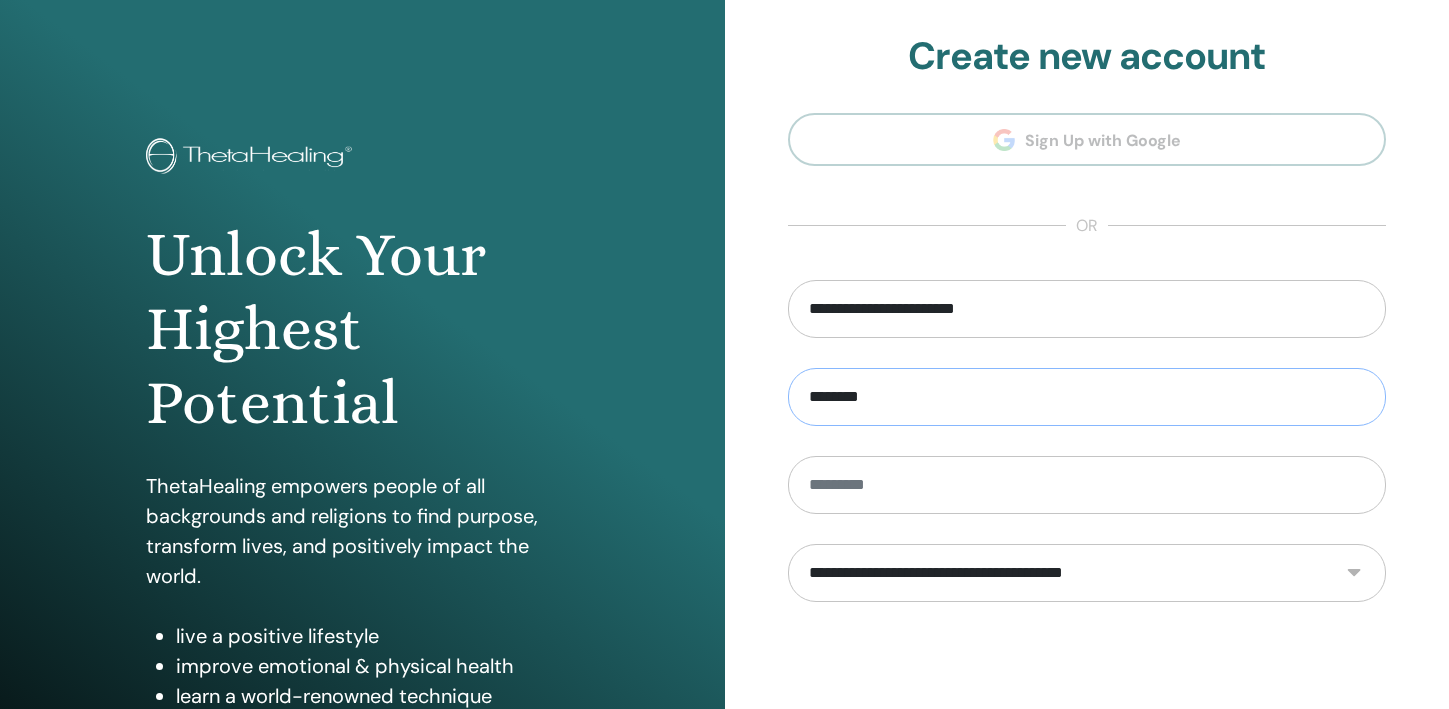 type on "*****" 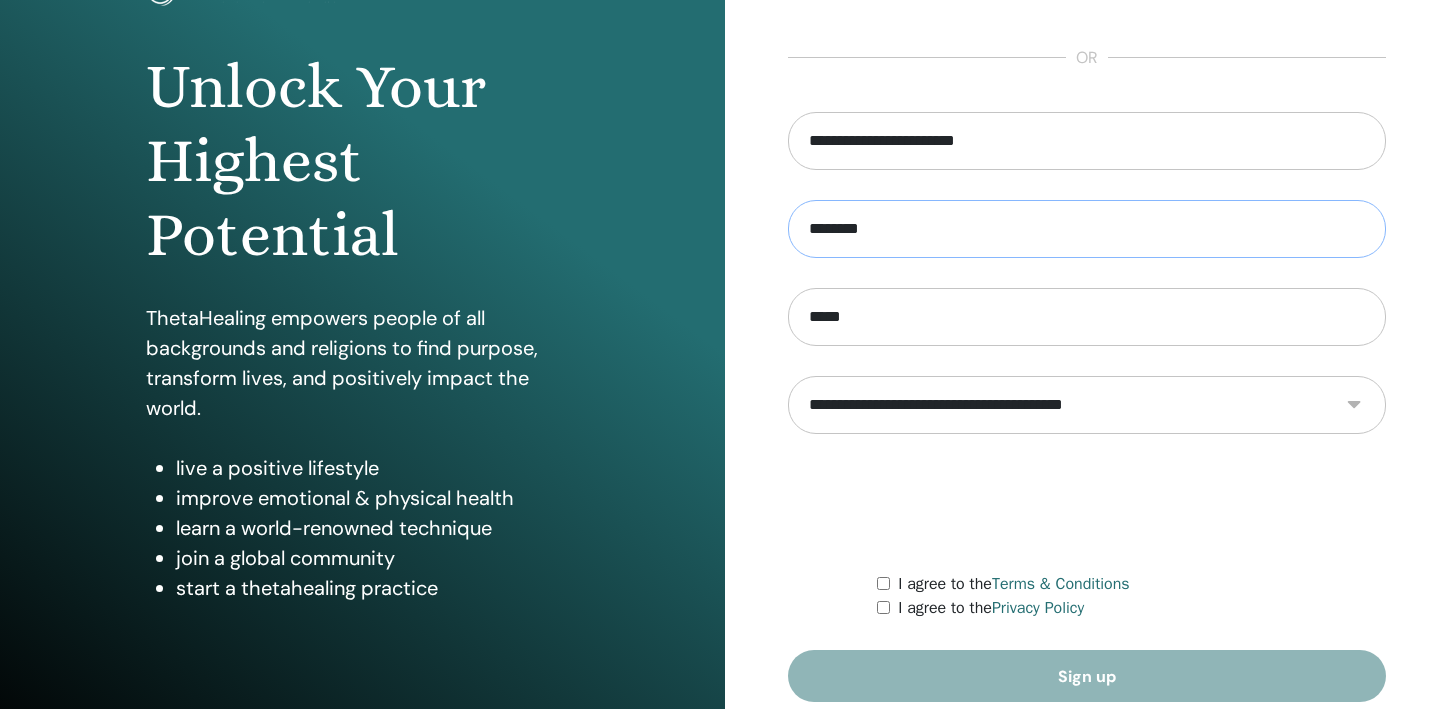 scroll, scrollTop: 217, scrollLeft: 0, axis: vertical 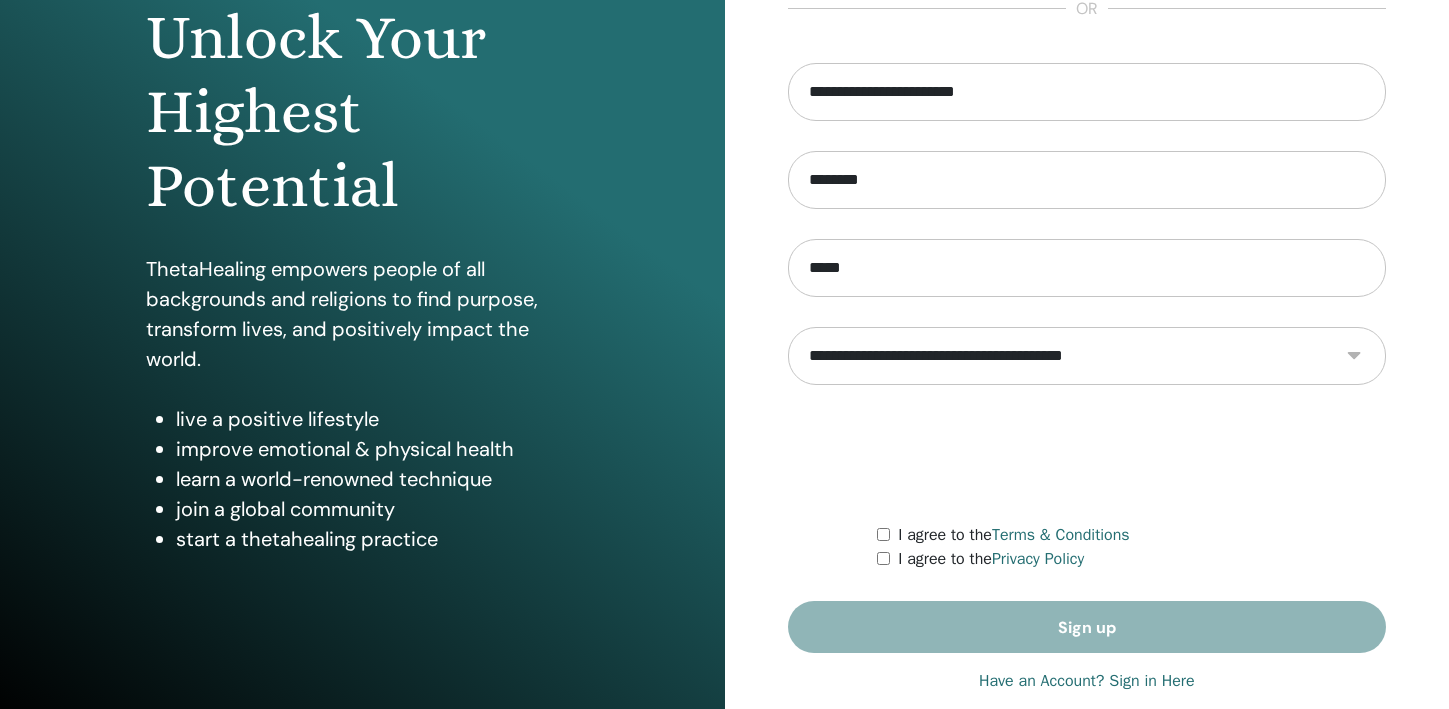 click on "**********" at bounding box center [1087, 356] 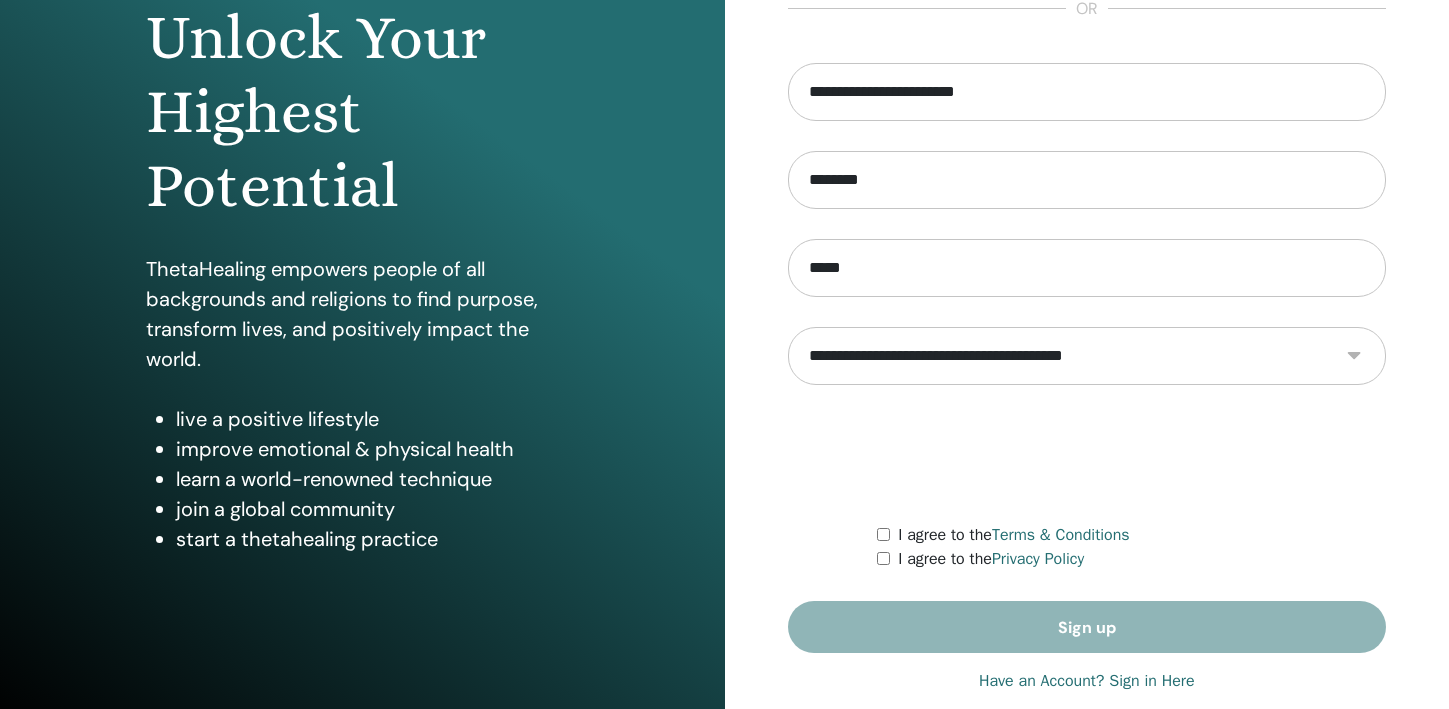 select on "***" 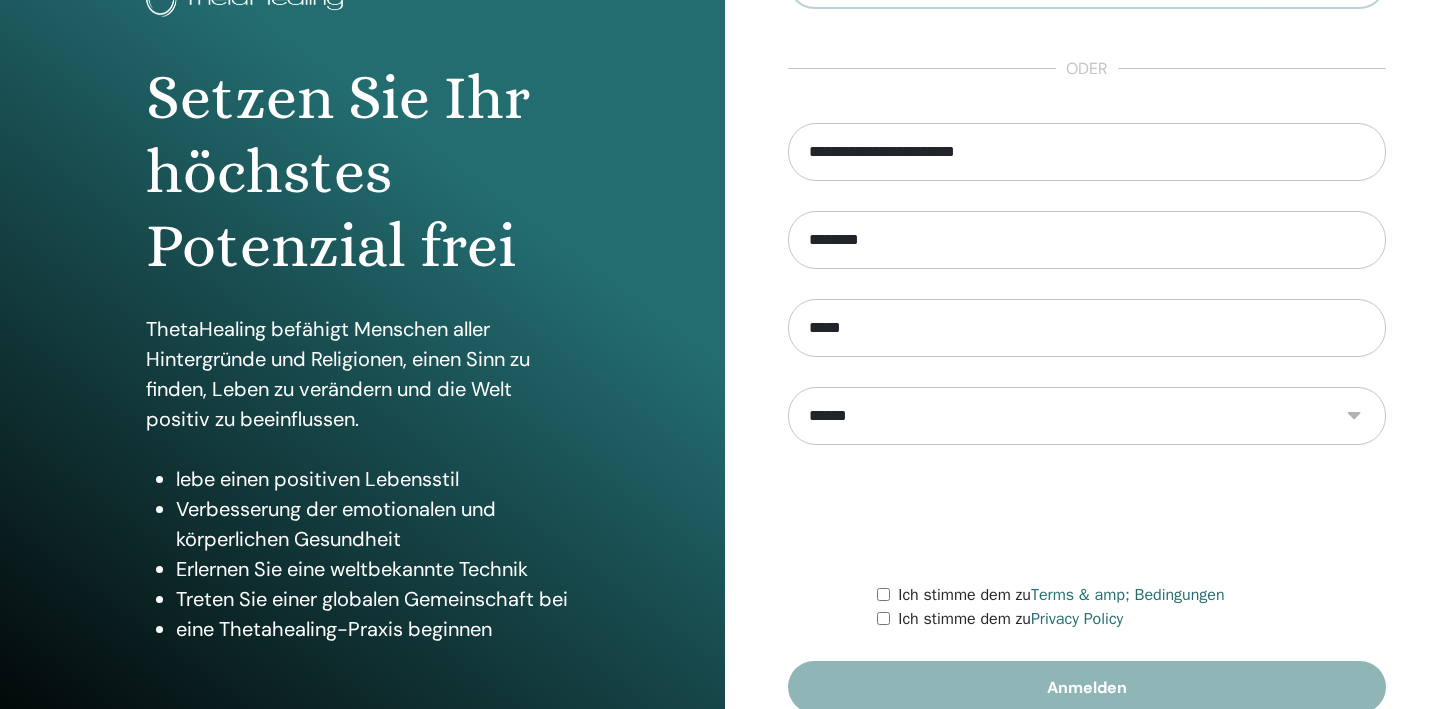 scroll, scrollTop: 162, scrollLeft: 0, axis: vertical 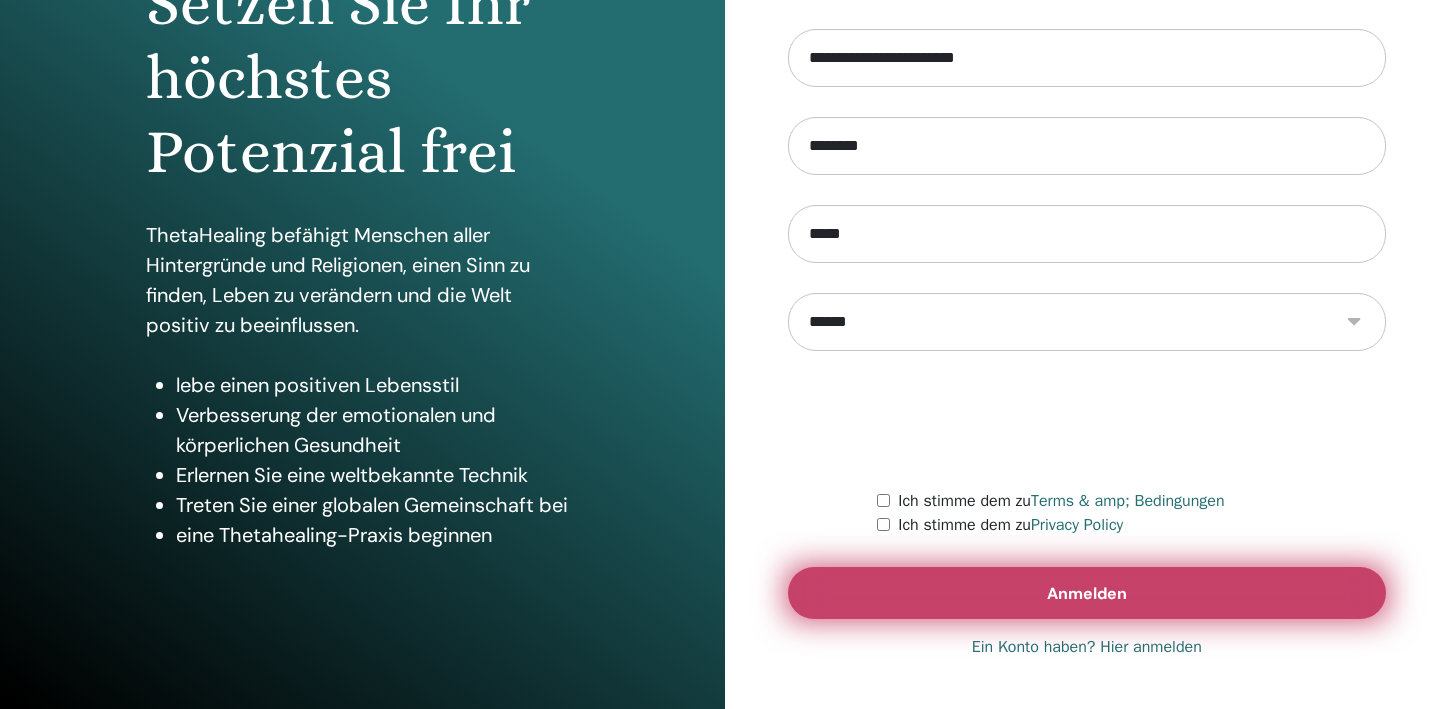 click on "Anmelden" at bounding box center [1087, 593] 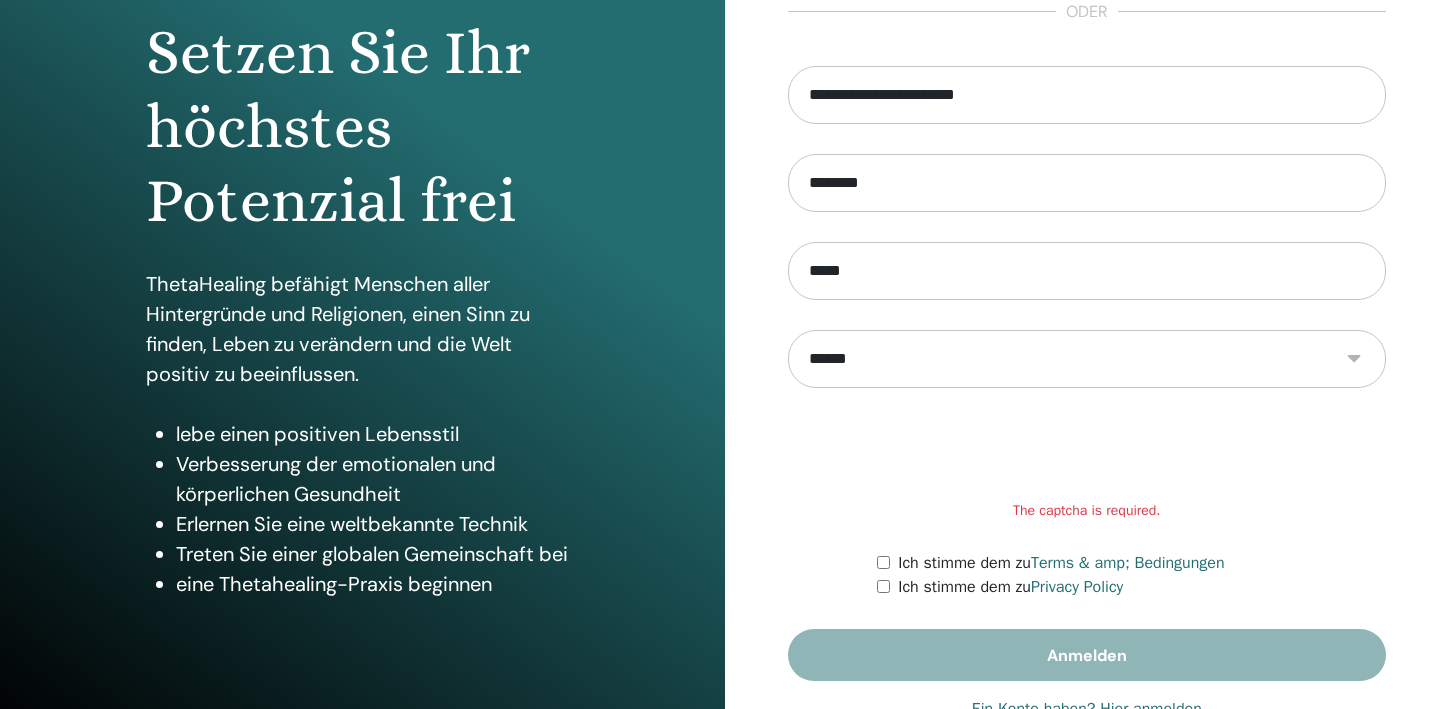 scroll, scrollTop: 251, scrollLeft: 0, axis: vertical 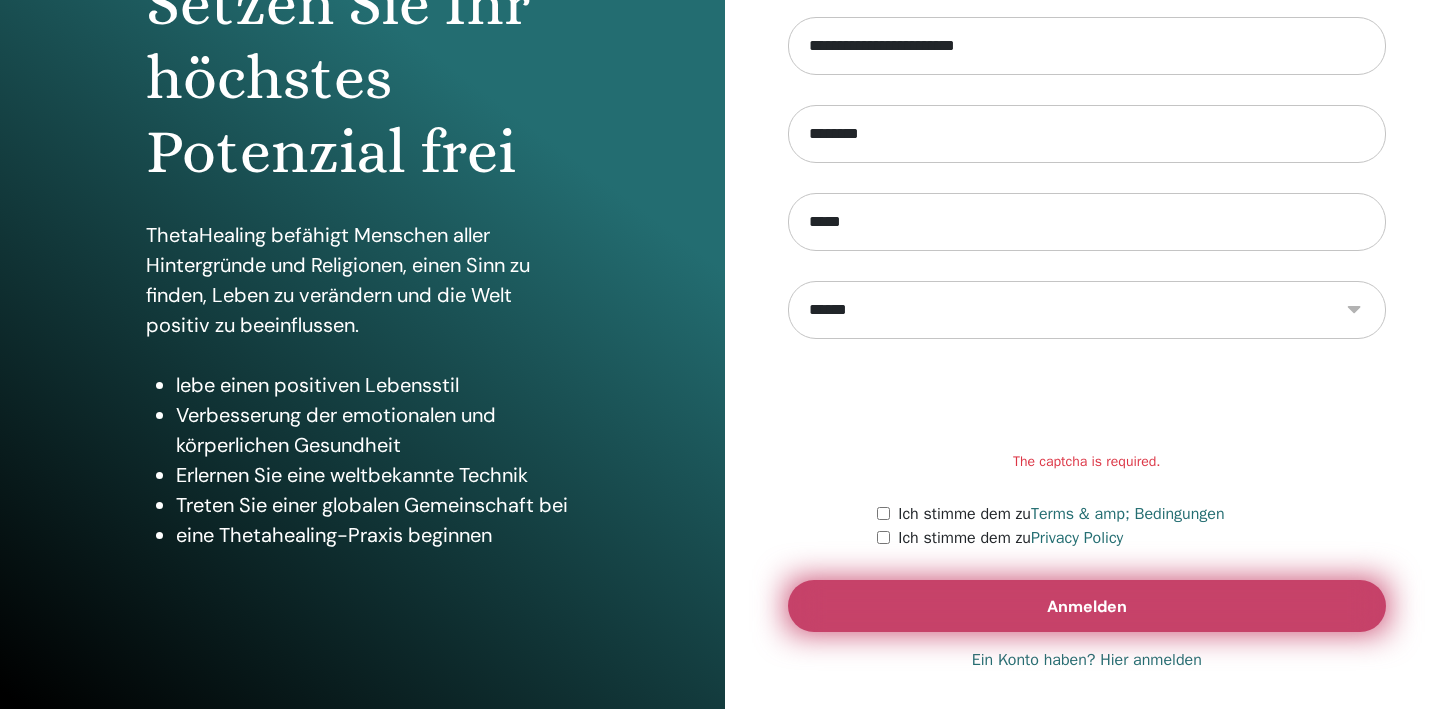 click on "Anmelden" at bounding box center (1087, 606) 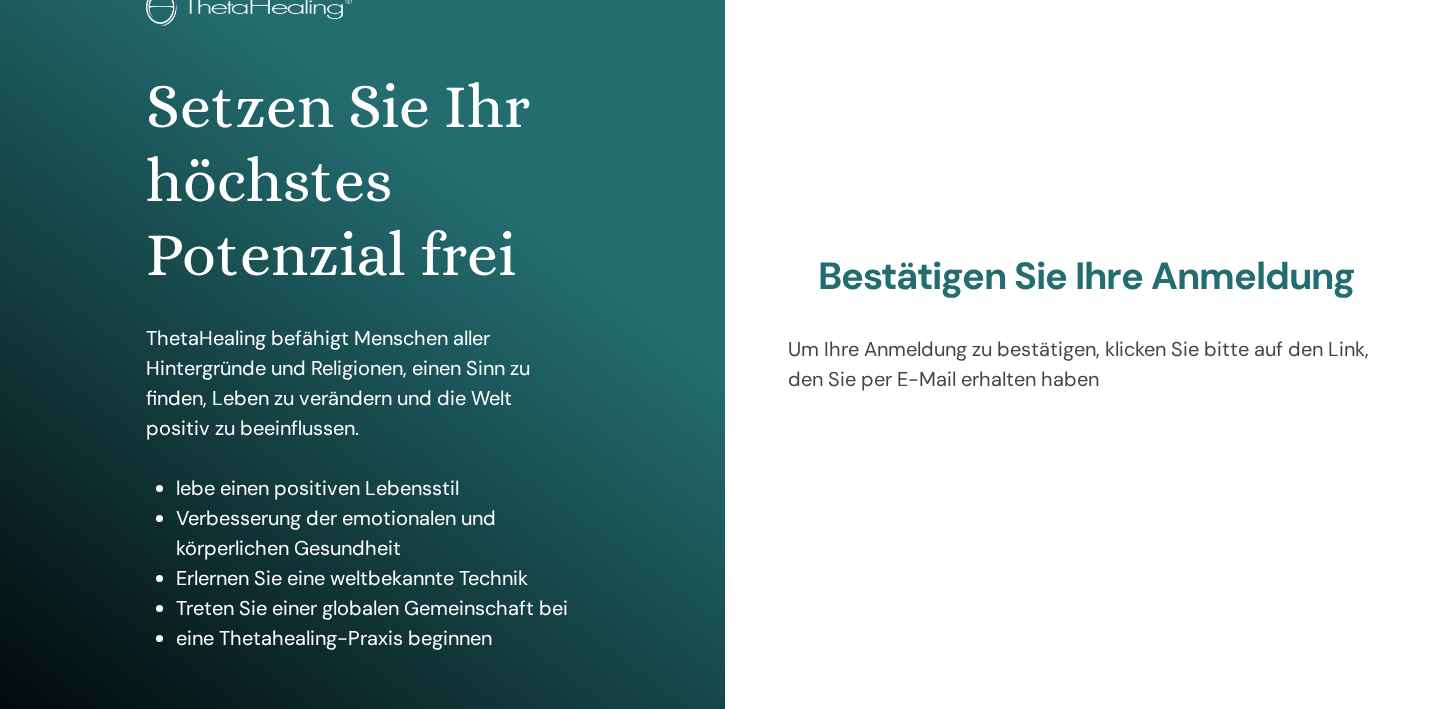 scroll, scrollTop: 154, scrollLeft: 0, axis: vertical 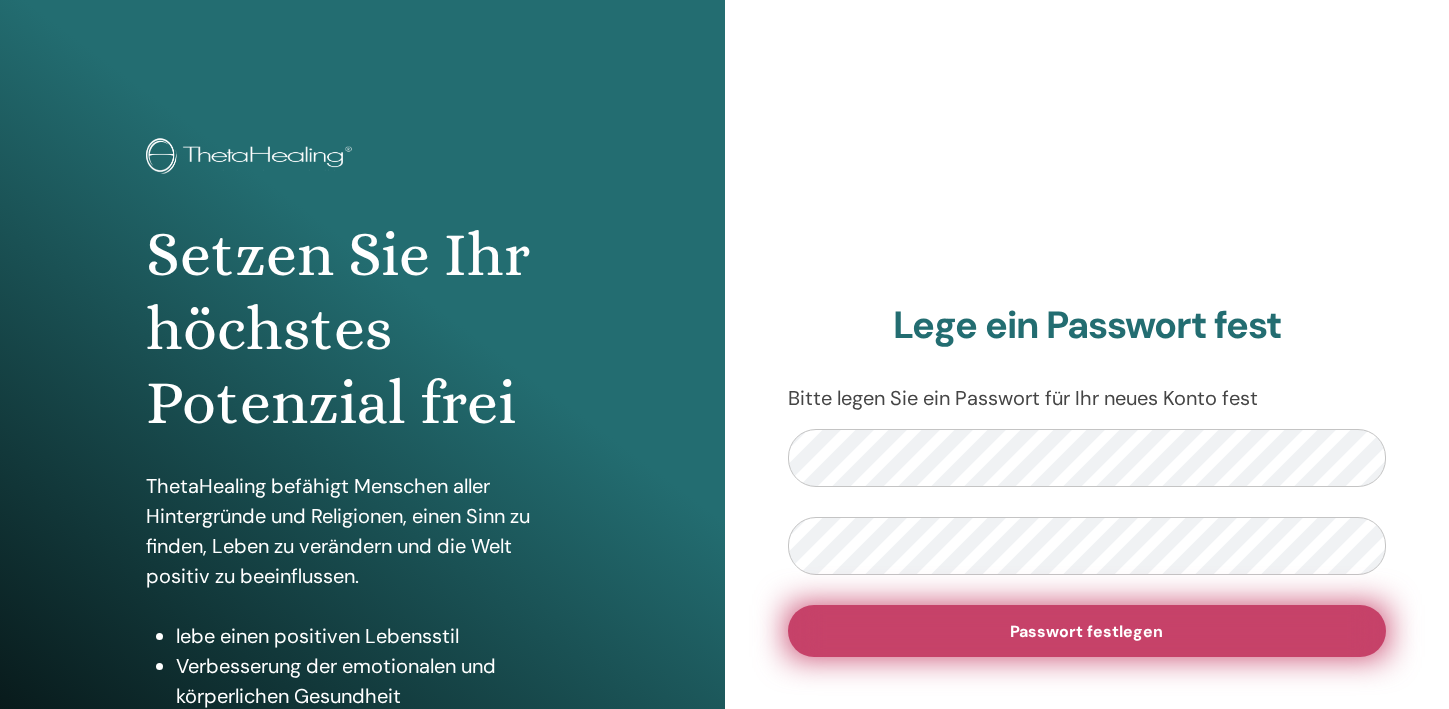 click on "Passwort festlegen" at bounding box center (1087, 631) 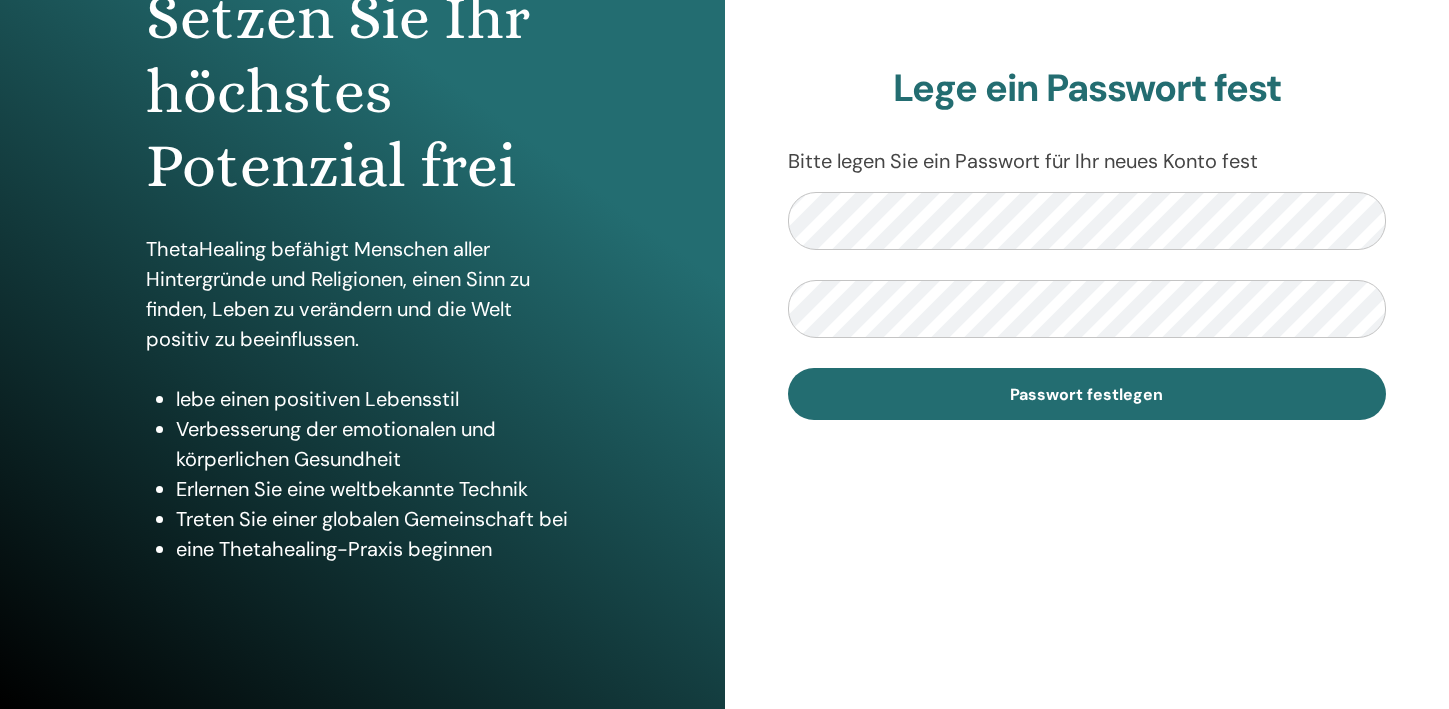 scroll, scrollTop: 251, scrollLeft: 0, axis: vertical 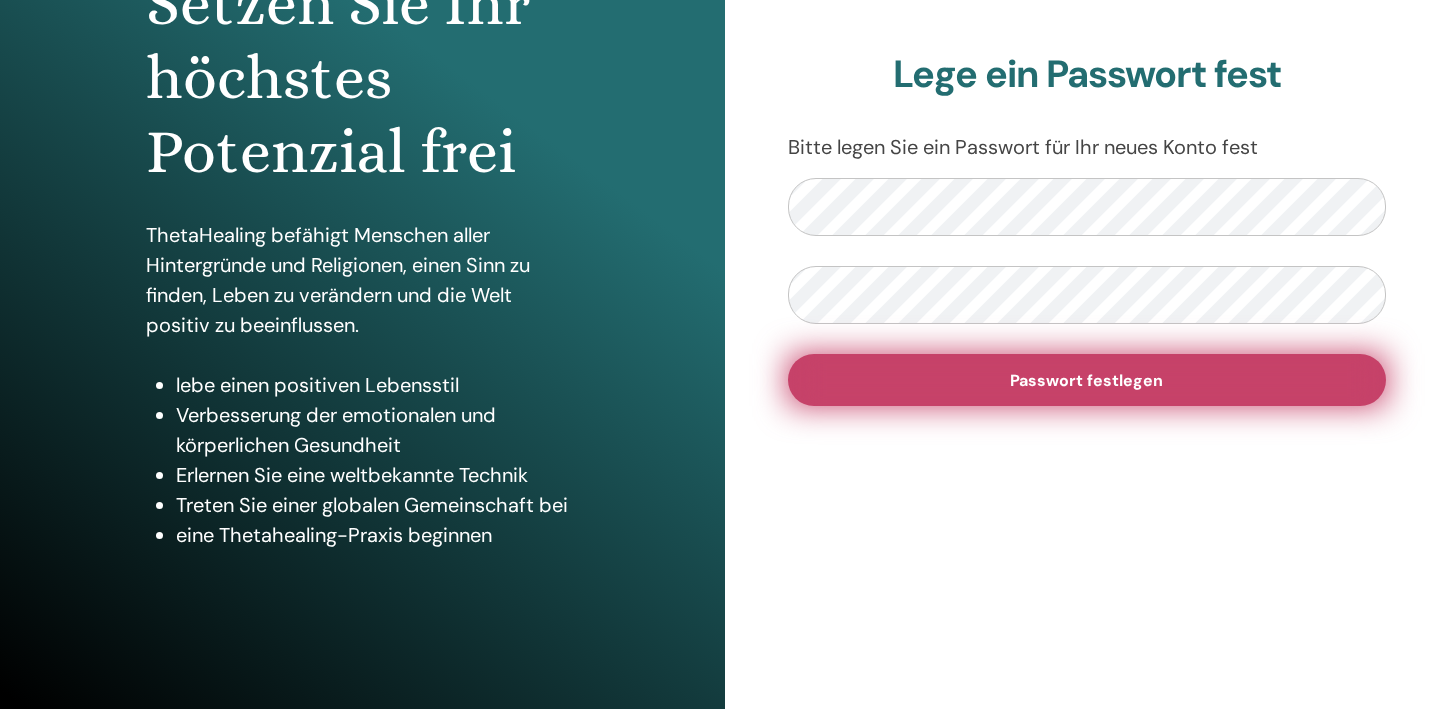 click on "Passwort festlegen" at bounding box center (1087, 380) 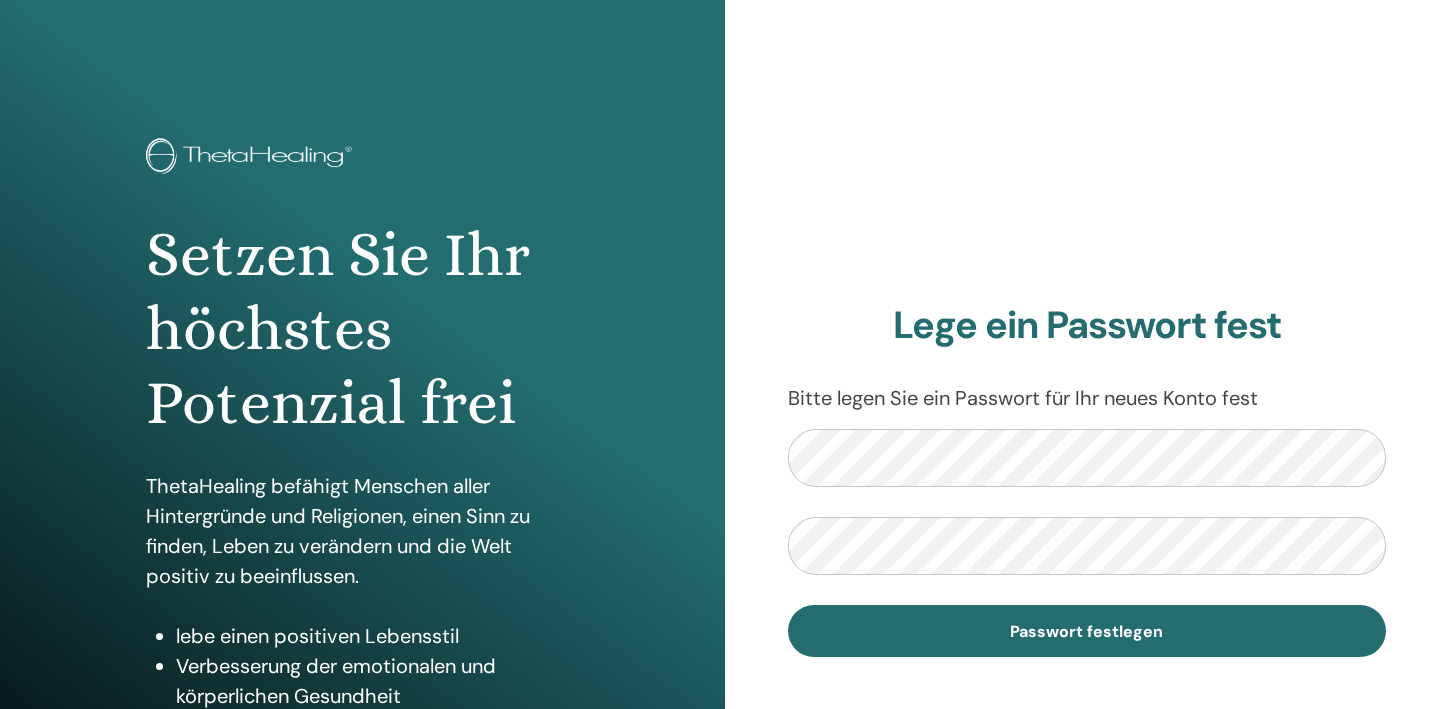 scroll, scrollTop: 249, scrollLeft: 0, axis: vertical 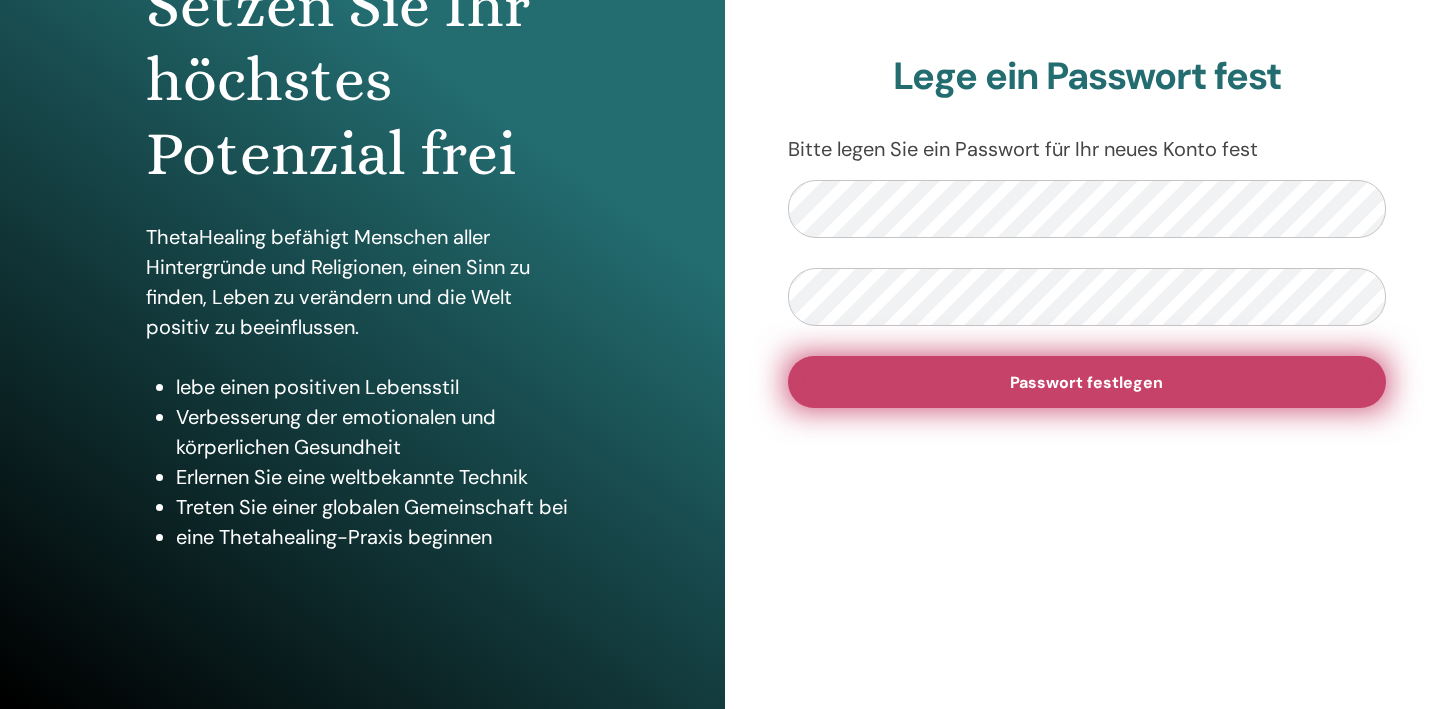 click on "Passwort festlegen" at bounding box center [1087, 382] 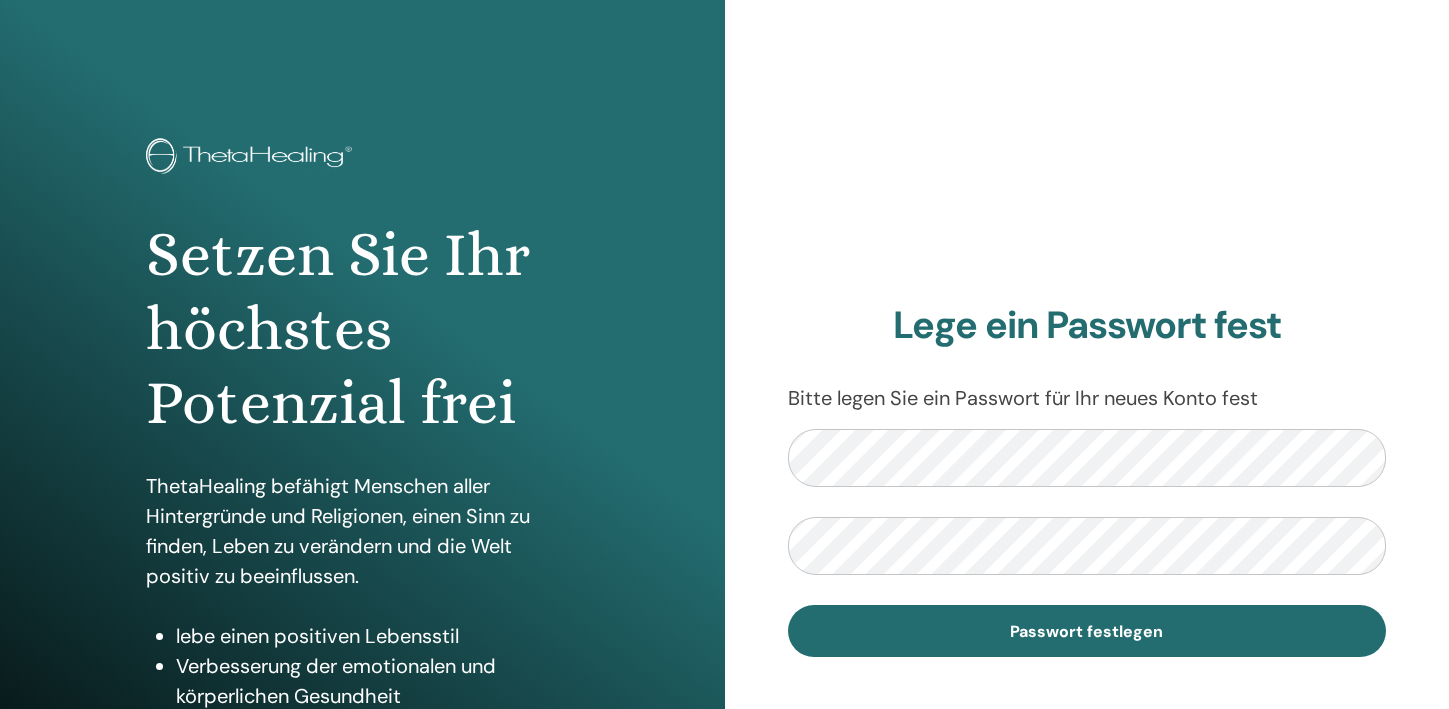 scroll, scrollTop: 248, scrollLeft: 0, axis: vertical 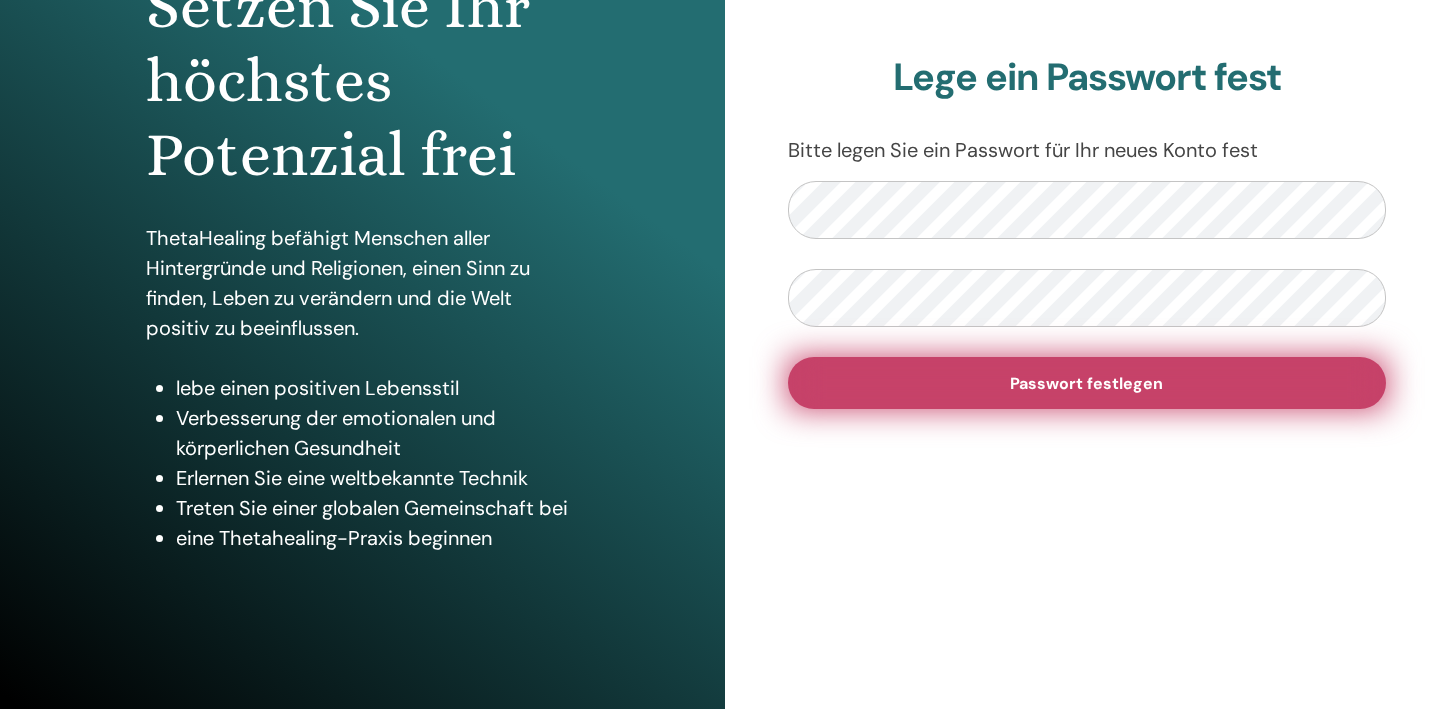 click on "Passwort festlegen" at bounding box center (1087, 383) 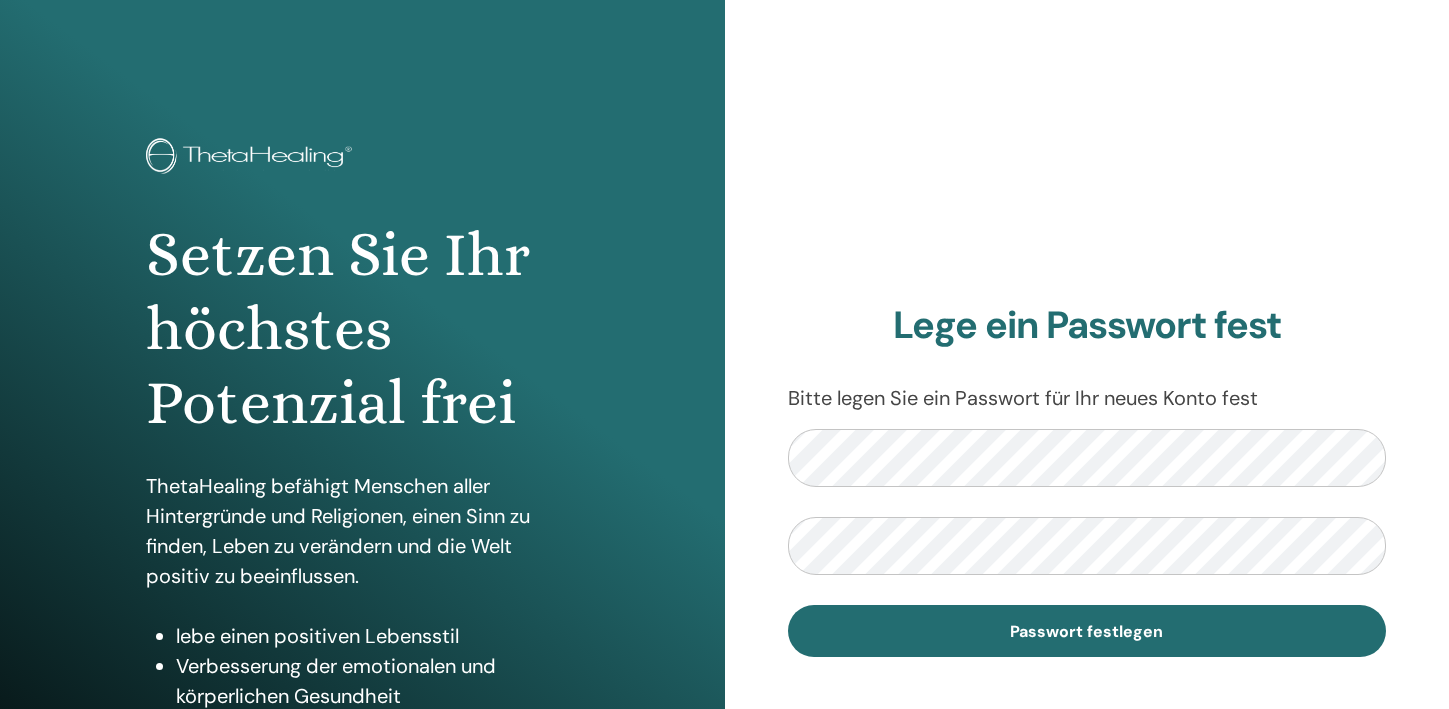 scroll, scrollTop: 246, scrollLeft: 0, axis: vertical 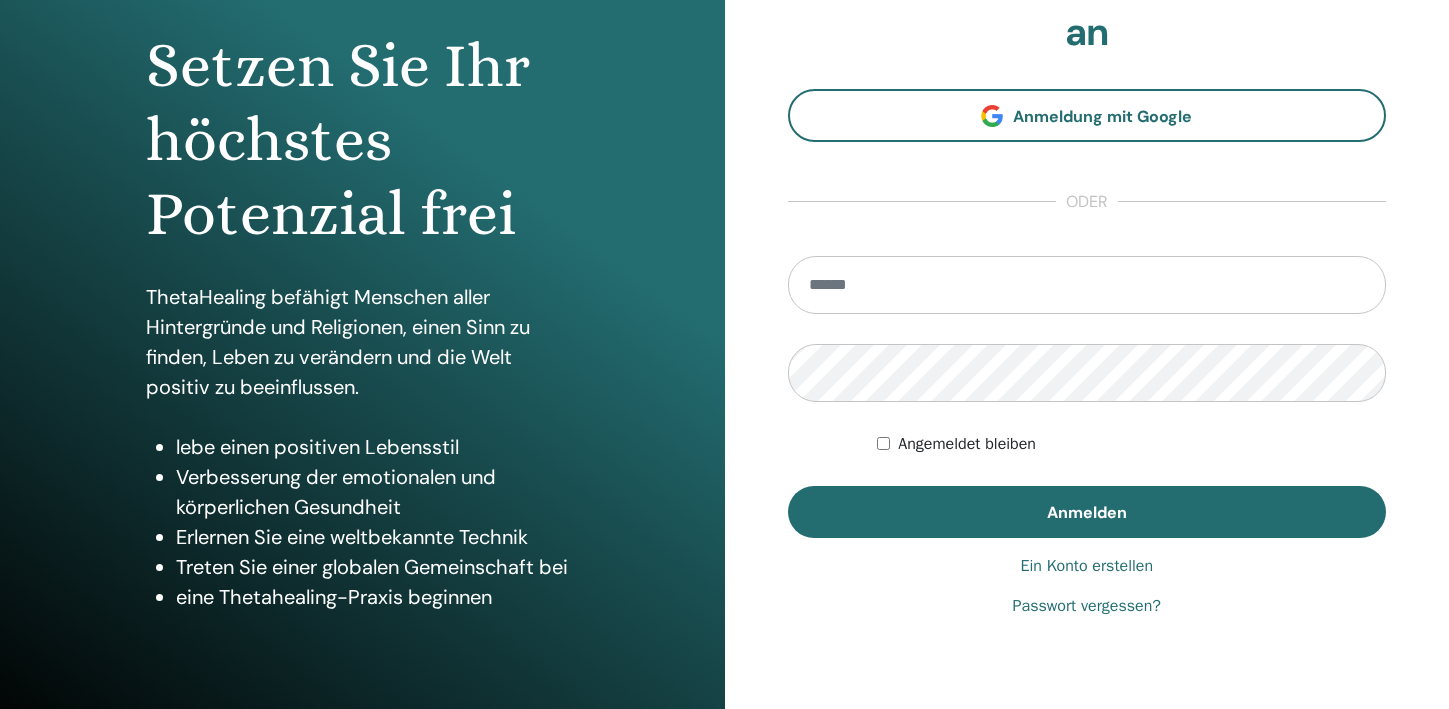 click on "Ein Konto erstellen" at bounding box center [1086, 566] 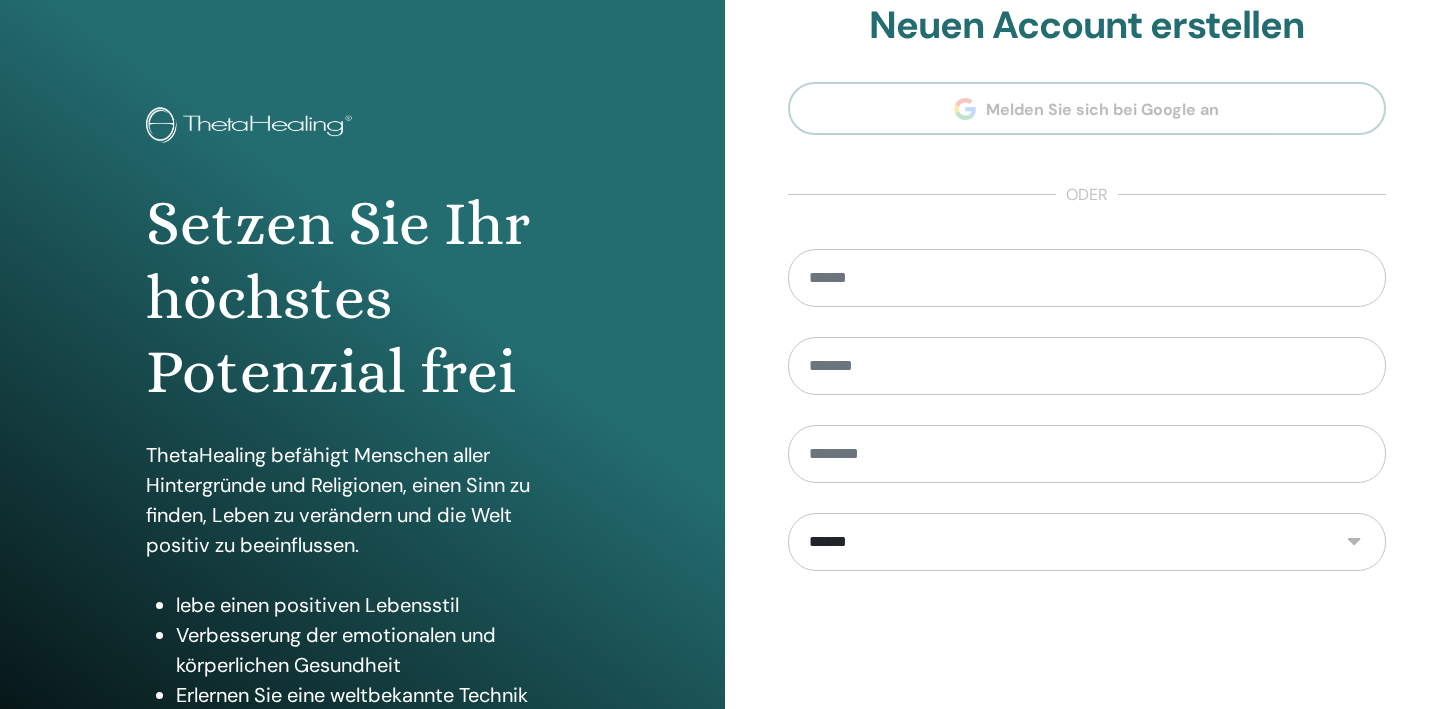 scroll, scrollTop: 0, scrollLeft: 0, axis: both 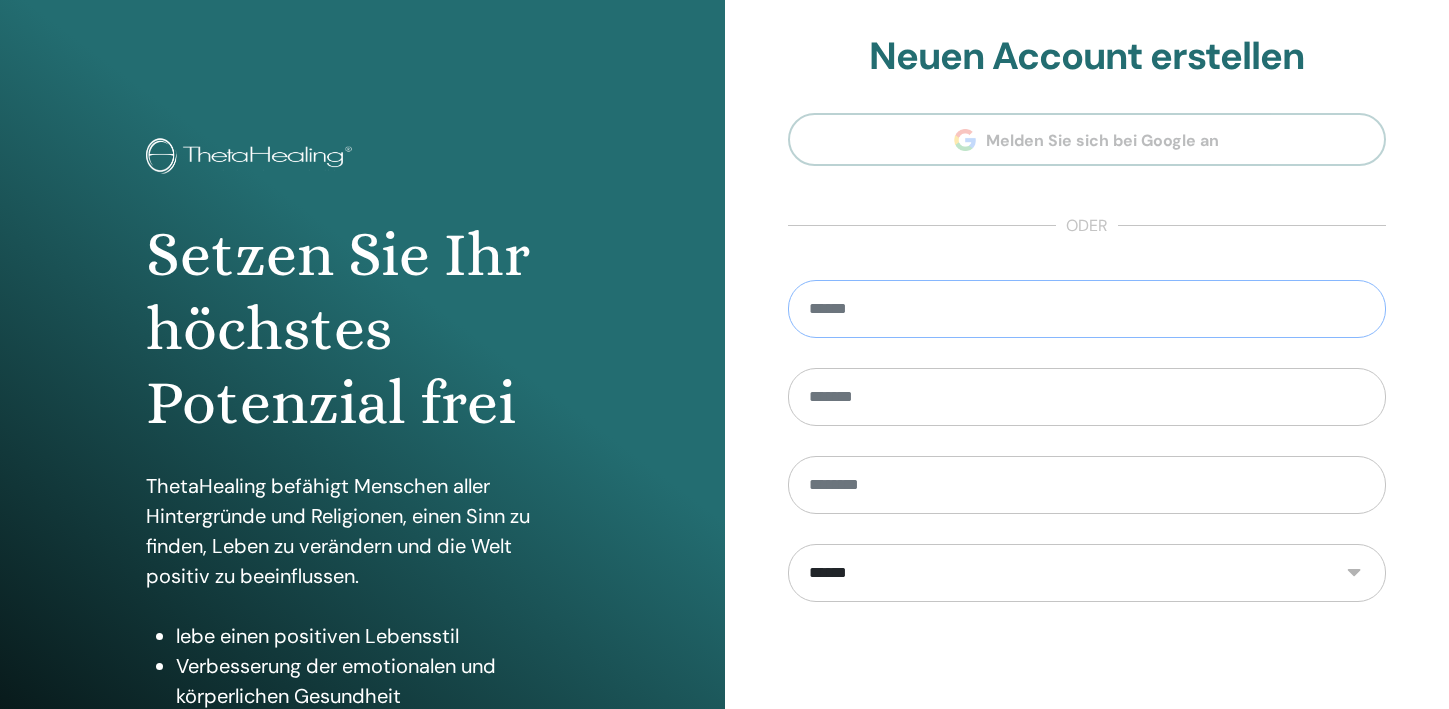 click at bounding box center (1087, 309) 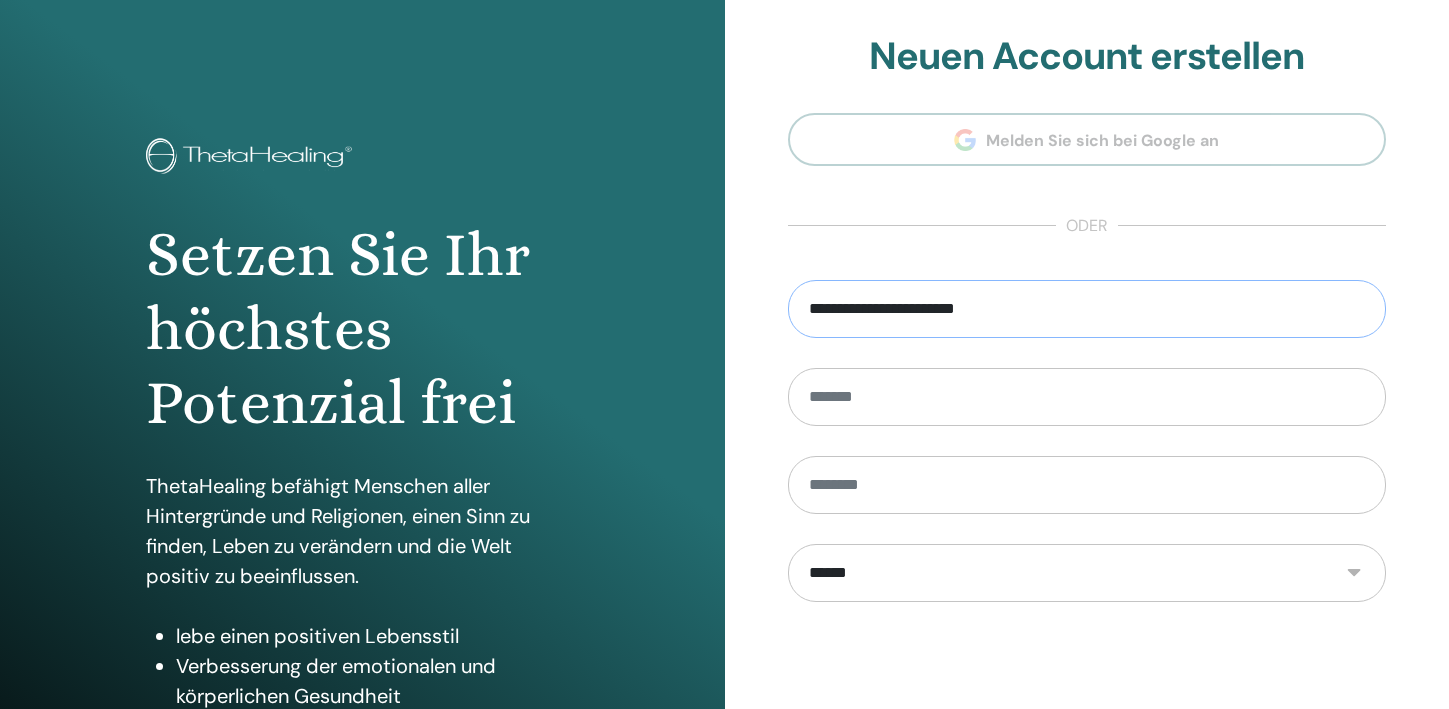 type on "**********" 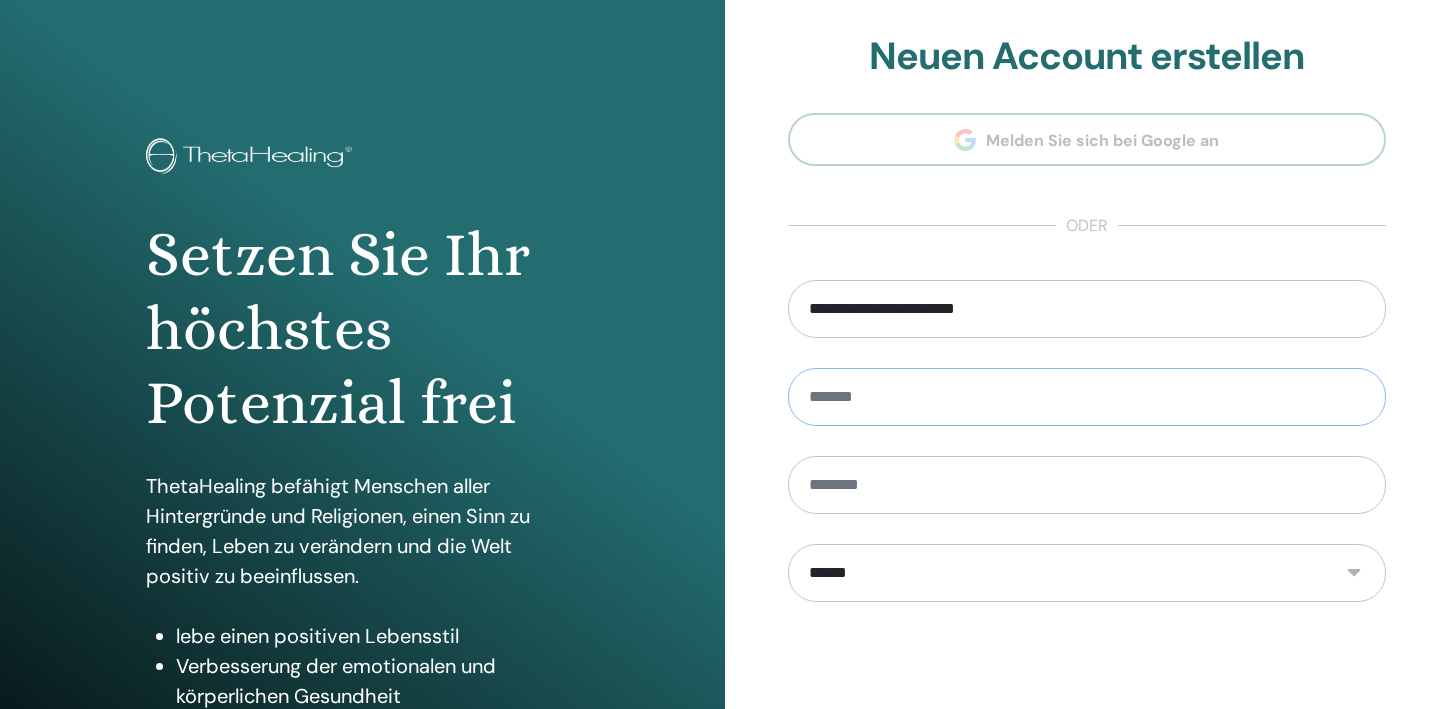 click at bounding box center [1087, 397] 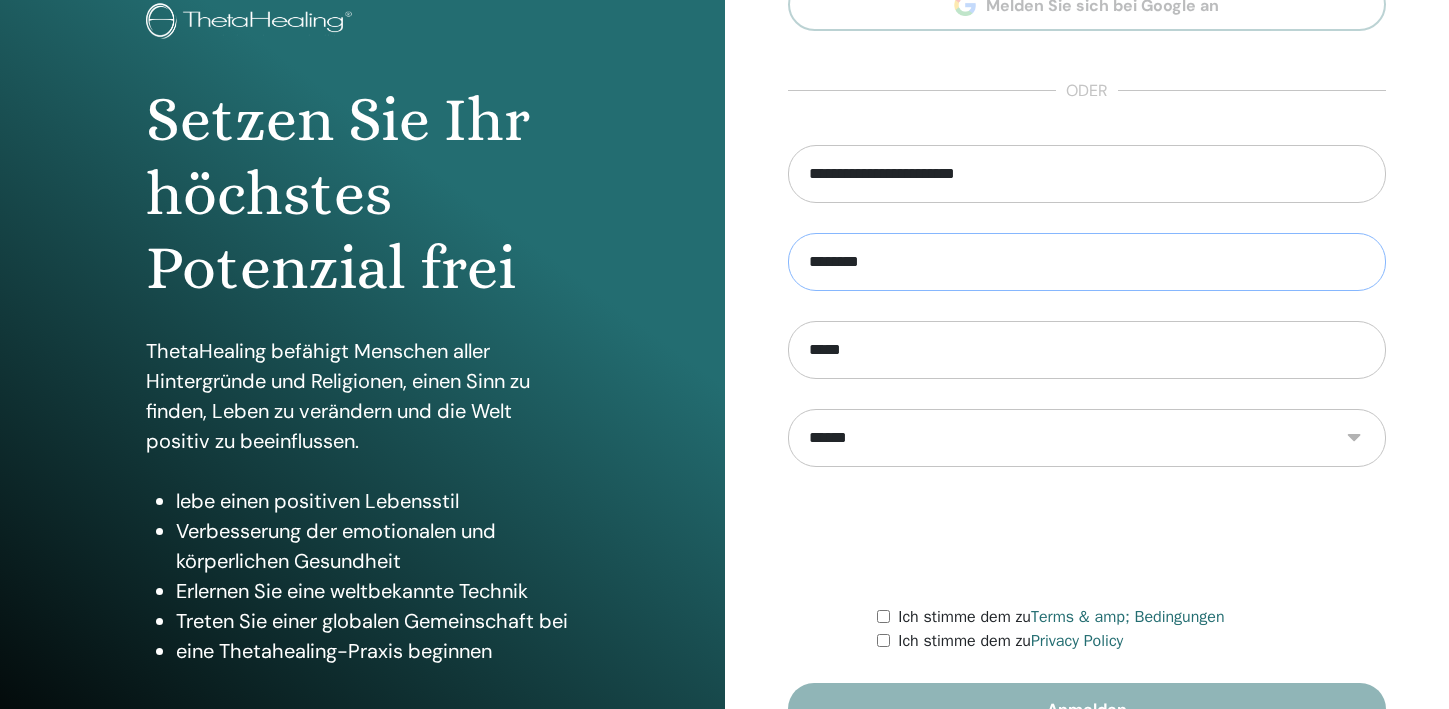 scroll, scrollTop: 251, scrollLeft: 0, axis: vertical 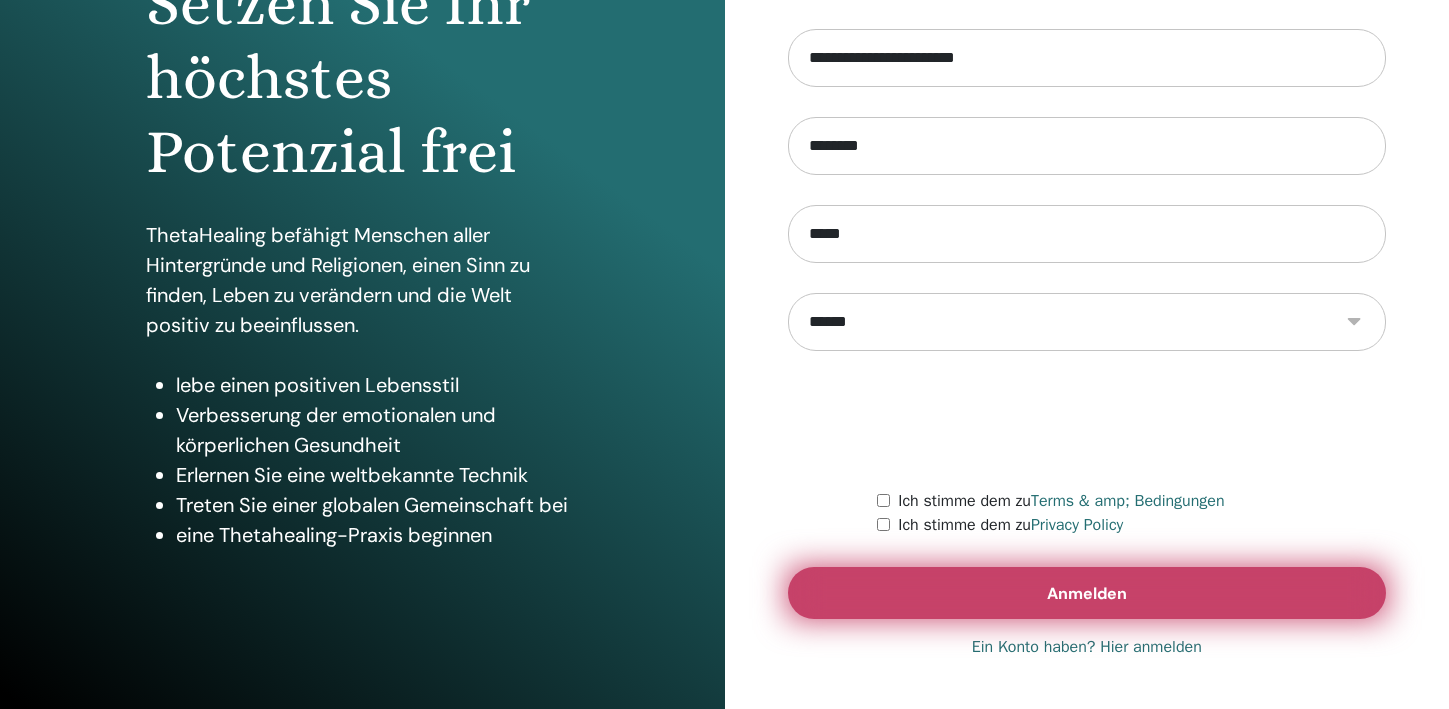 click on "Anmelden" at bounding box center (1087, 593) 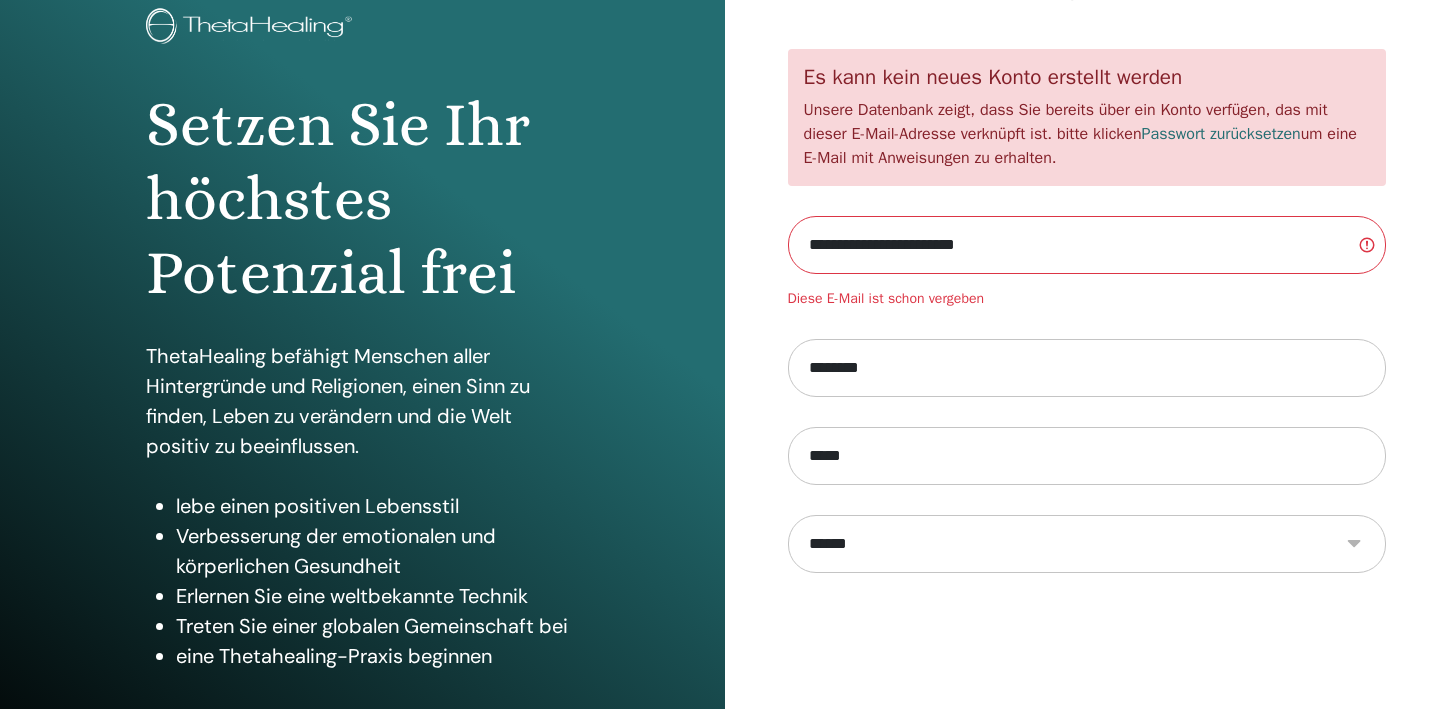 scroll, scrollTop: 318, scrollLeft: 0, axis: vertical 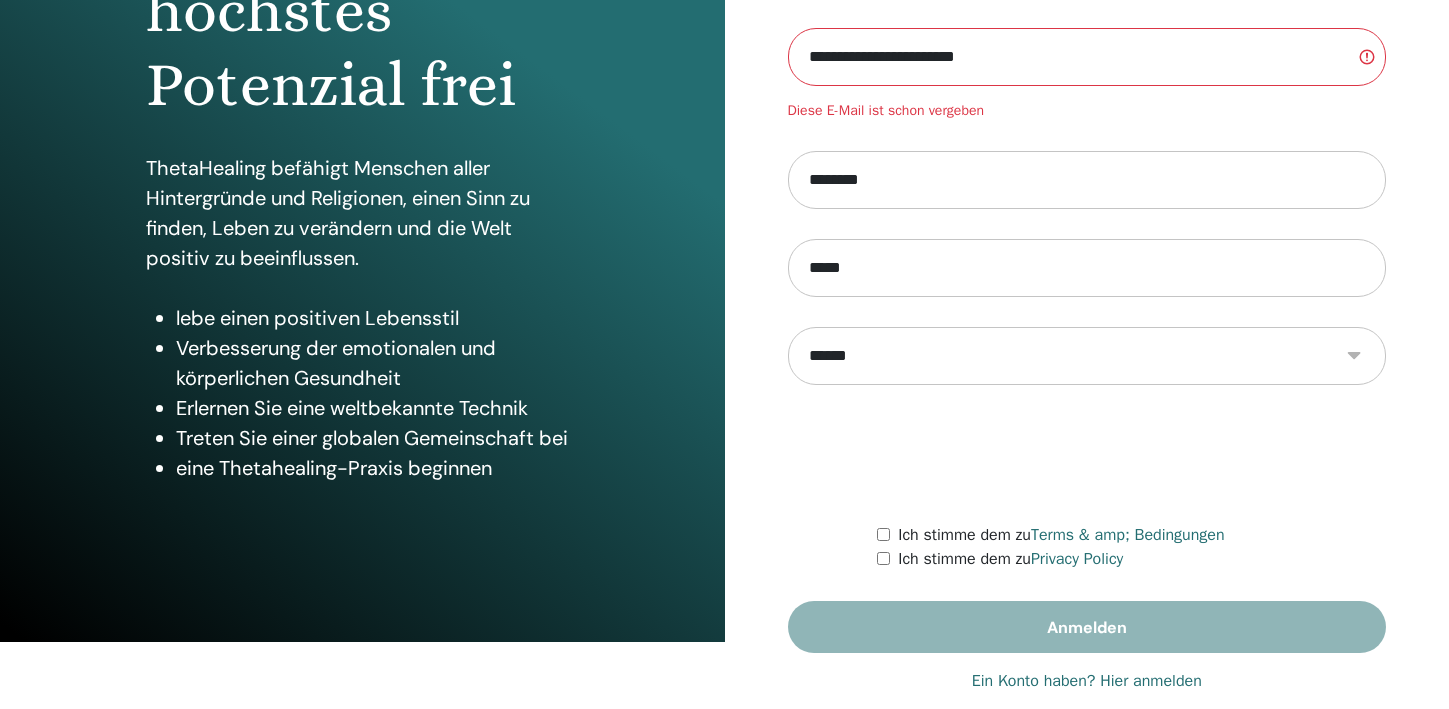 click on "Ein Konto haben? Hier anmelden" at bounding box center [1087, 681] 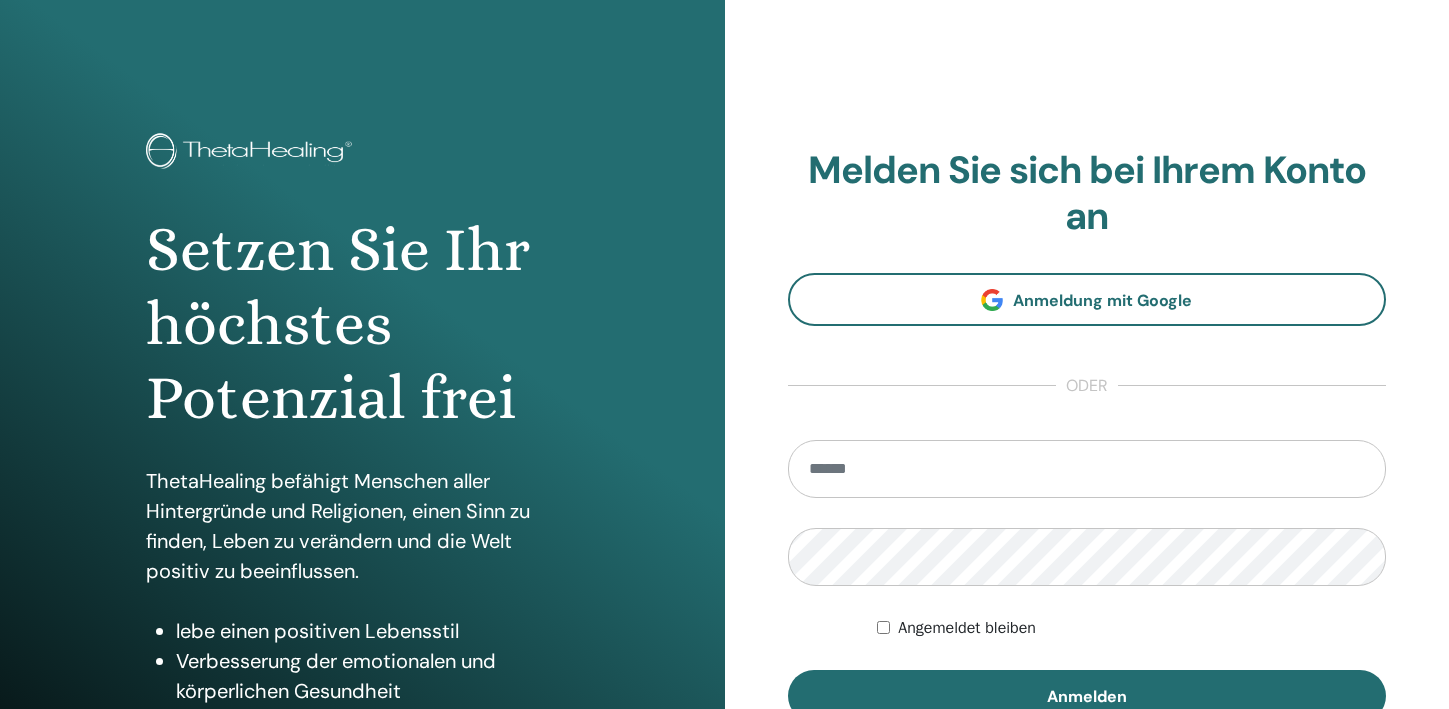 scroll, scrollTop: 0, scrollLeft: 0, axis: both 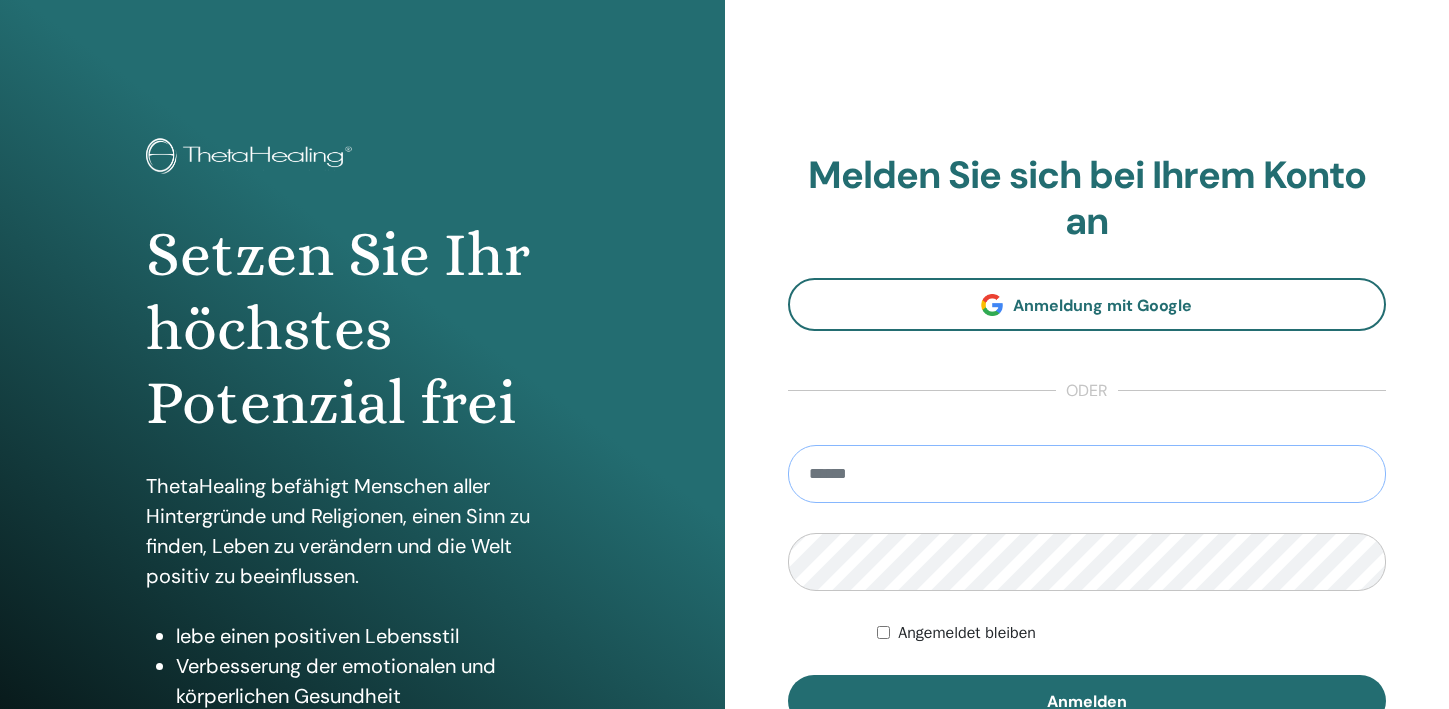 click at bounding box center [1087, 474] 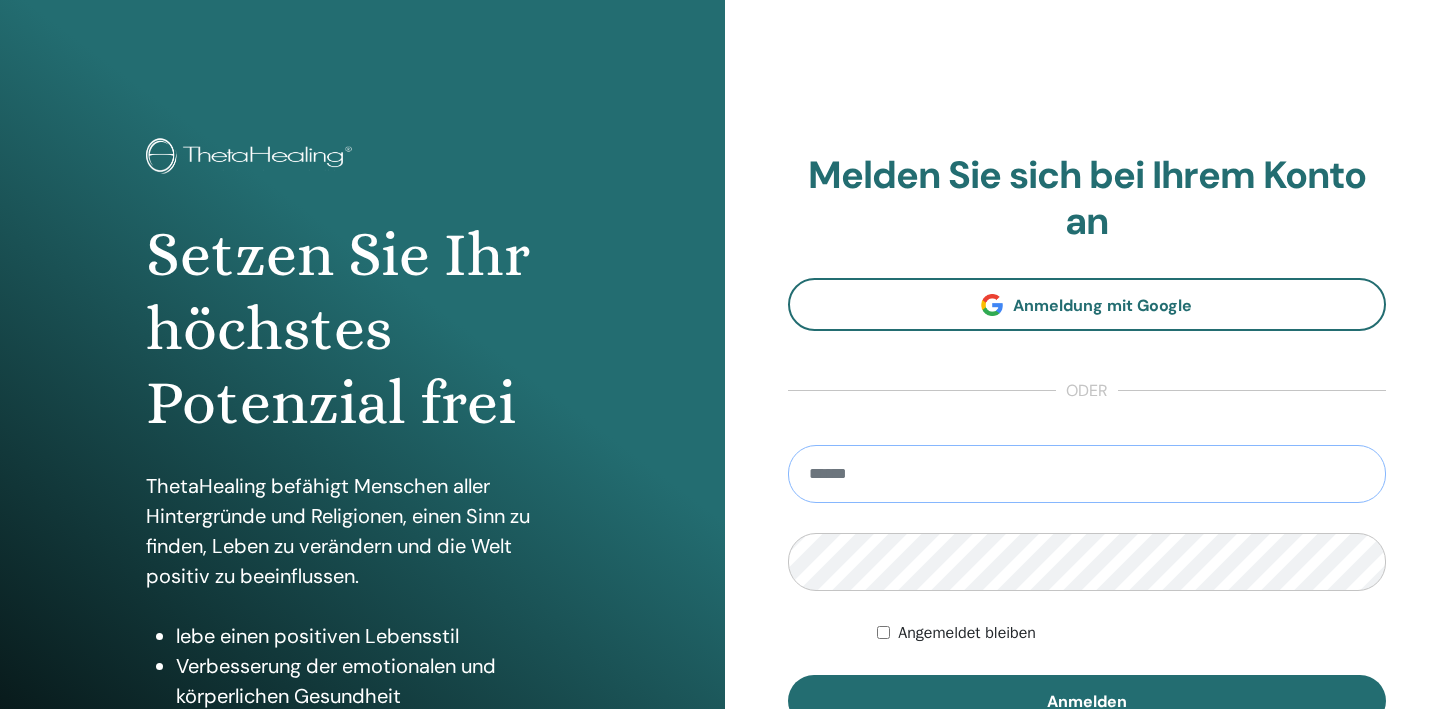 type on "**********" 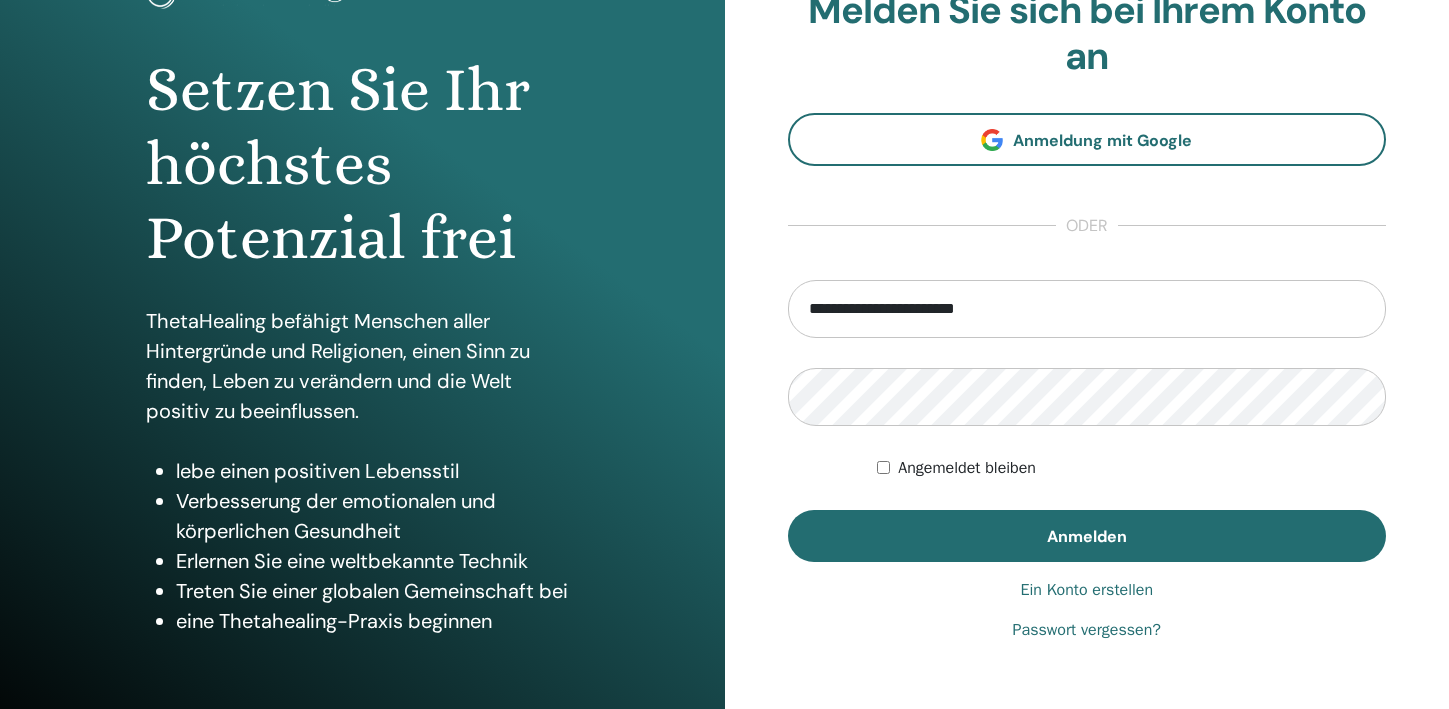 scroll, scrollTop: 182, scrollLeft: 0, axis: vertical 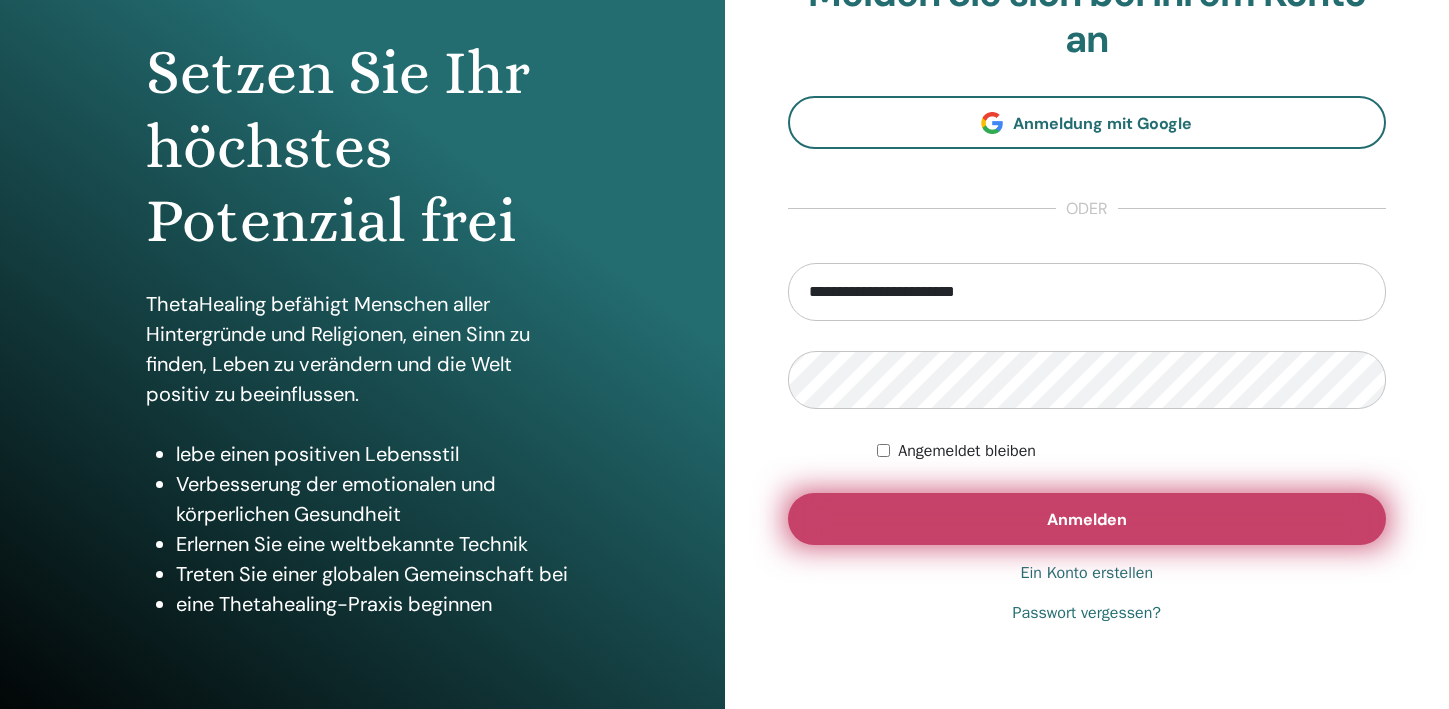 click on "Anmelden" at bounding box center (1087, 519) 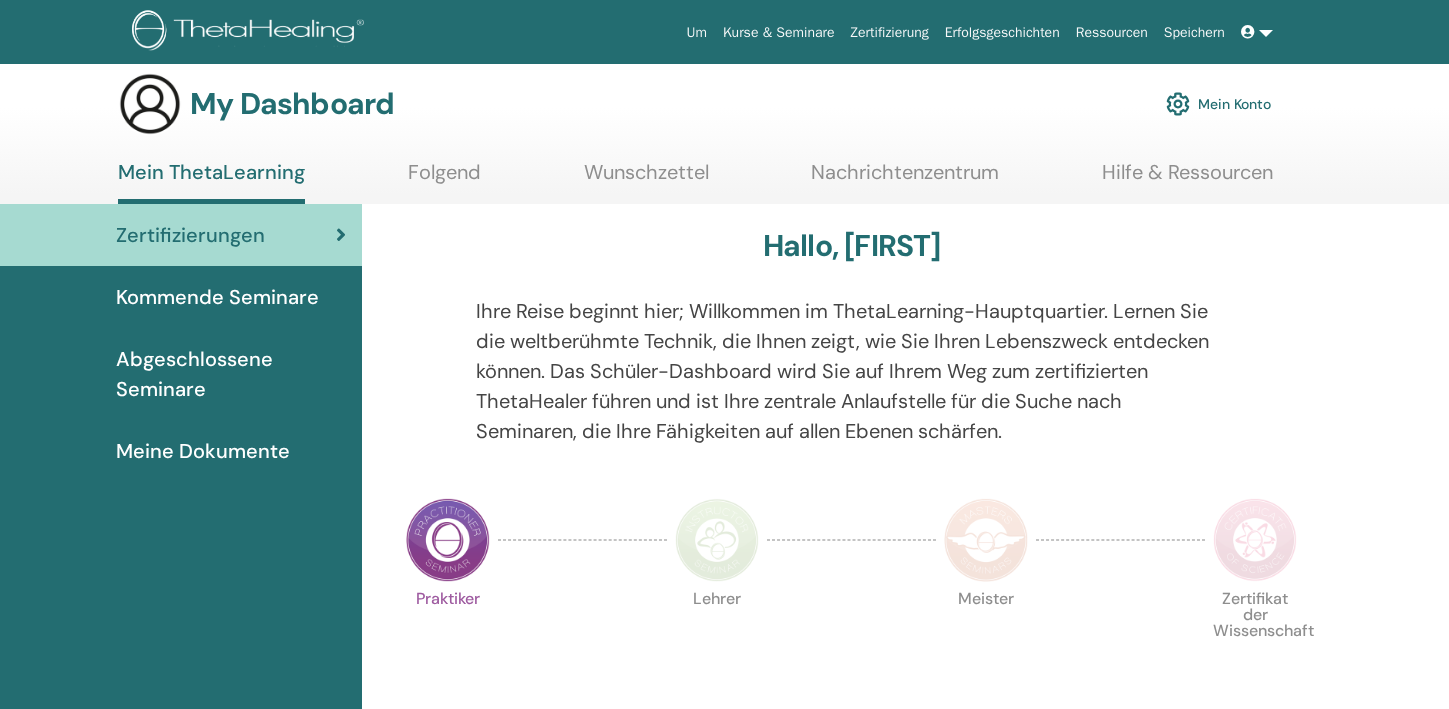 scroll, scrollTop: 0, scrollLeft: 0, axis: both 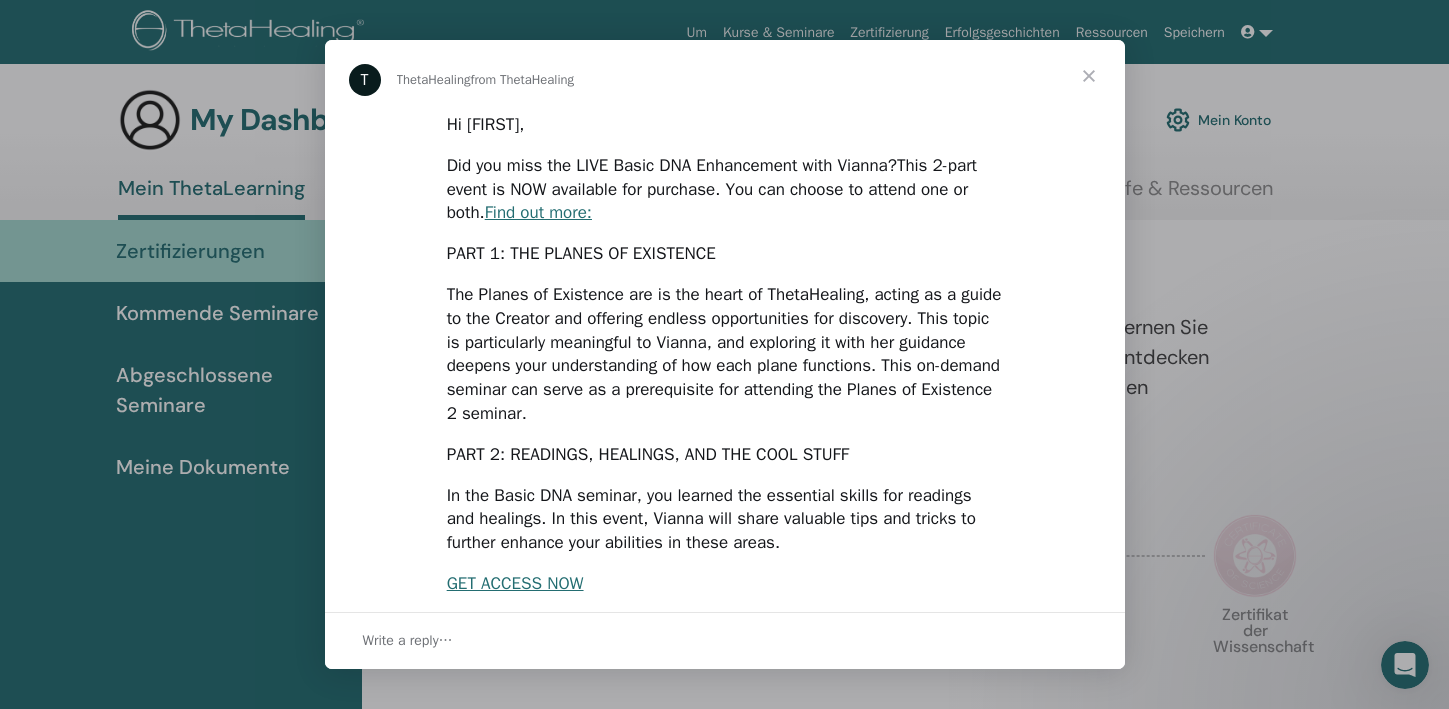 click at bounding box center [1089, 76] 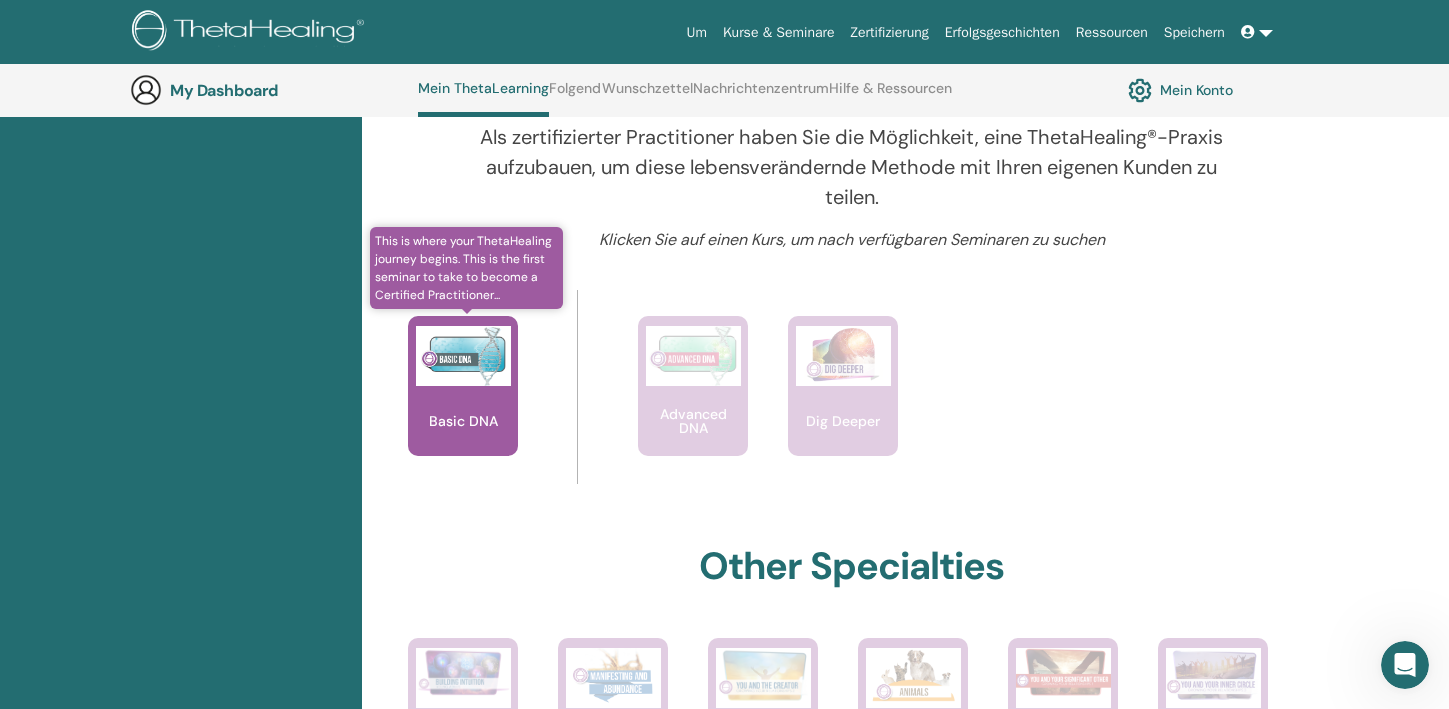 scroll, scrollTop: 883, scrollLeft: 0, axis: vertical 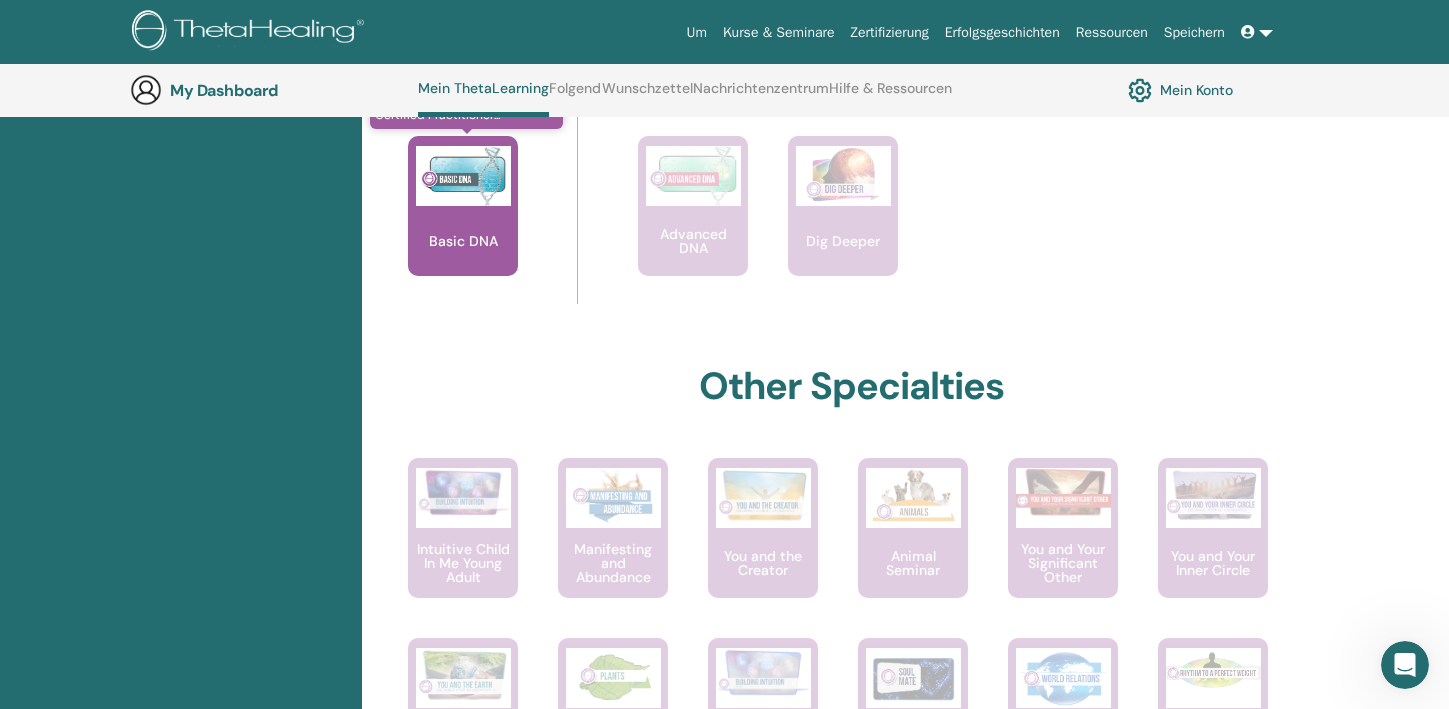 click on "Basic DNA" at bounding box center [463, 206] 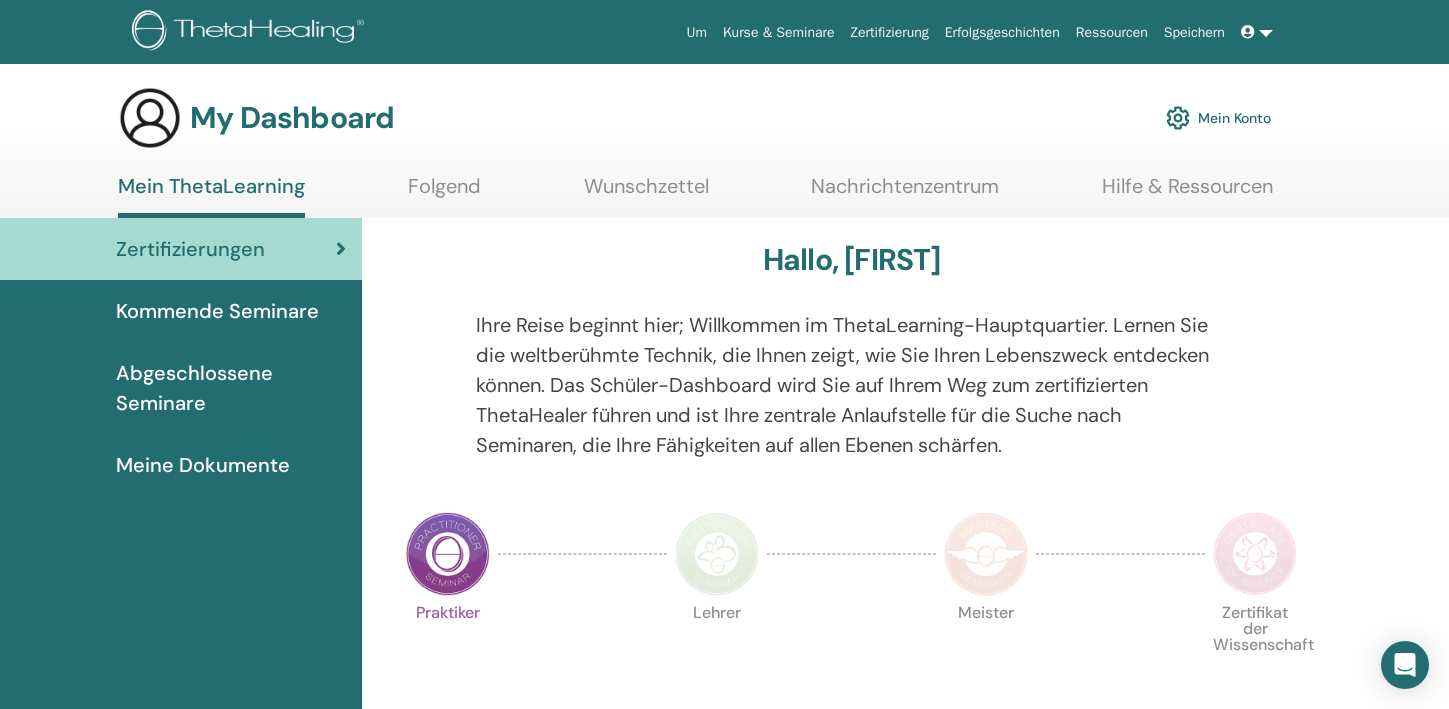 scroll, scrollTop: 0, scrollLeft: 0, axis: both 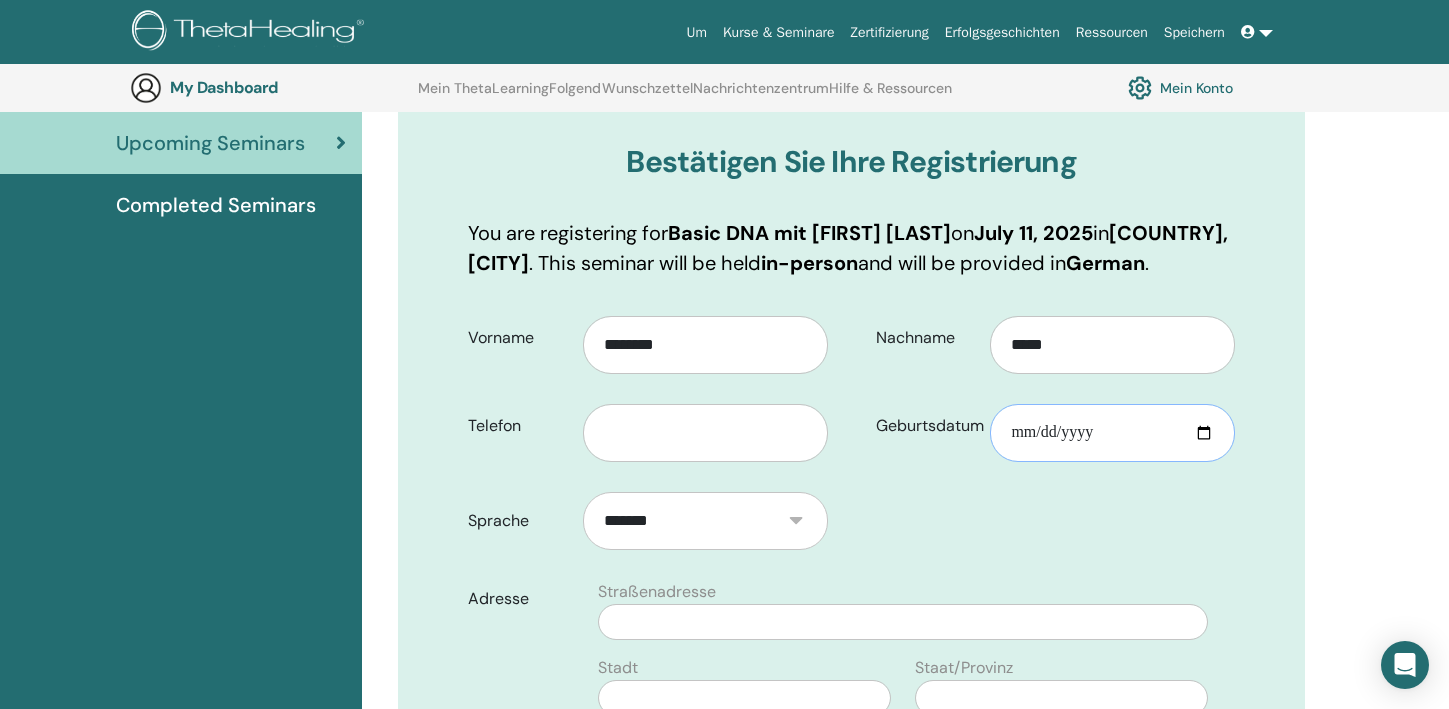 click on "Geburtsdatum" at bounding box center [1112, 433] 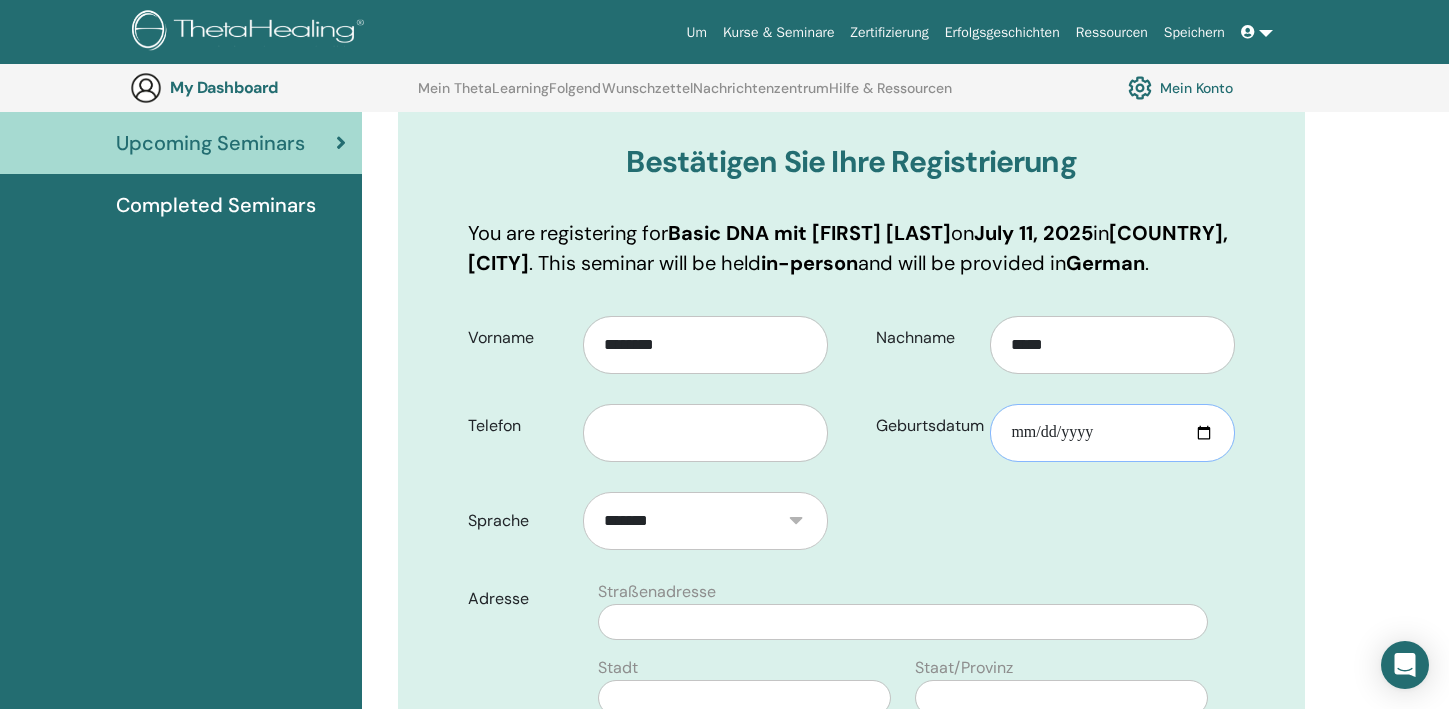 click on "Geburtsdatum" at bounding box center (1112, 433) 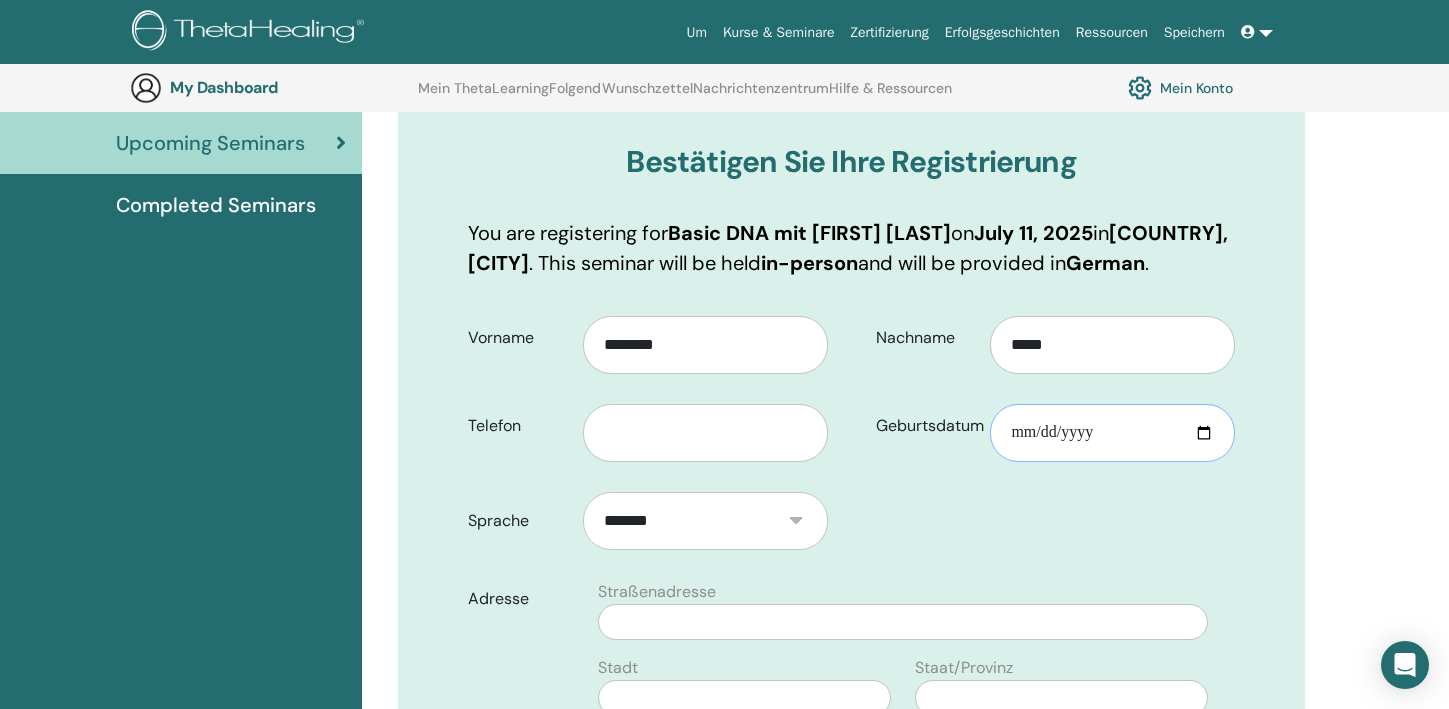 type on "**********" 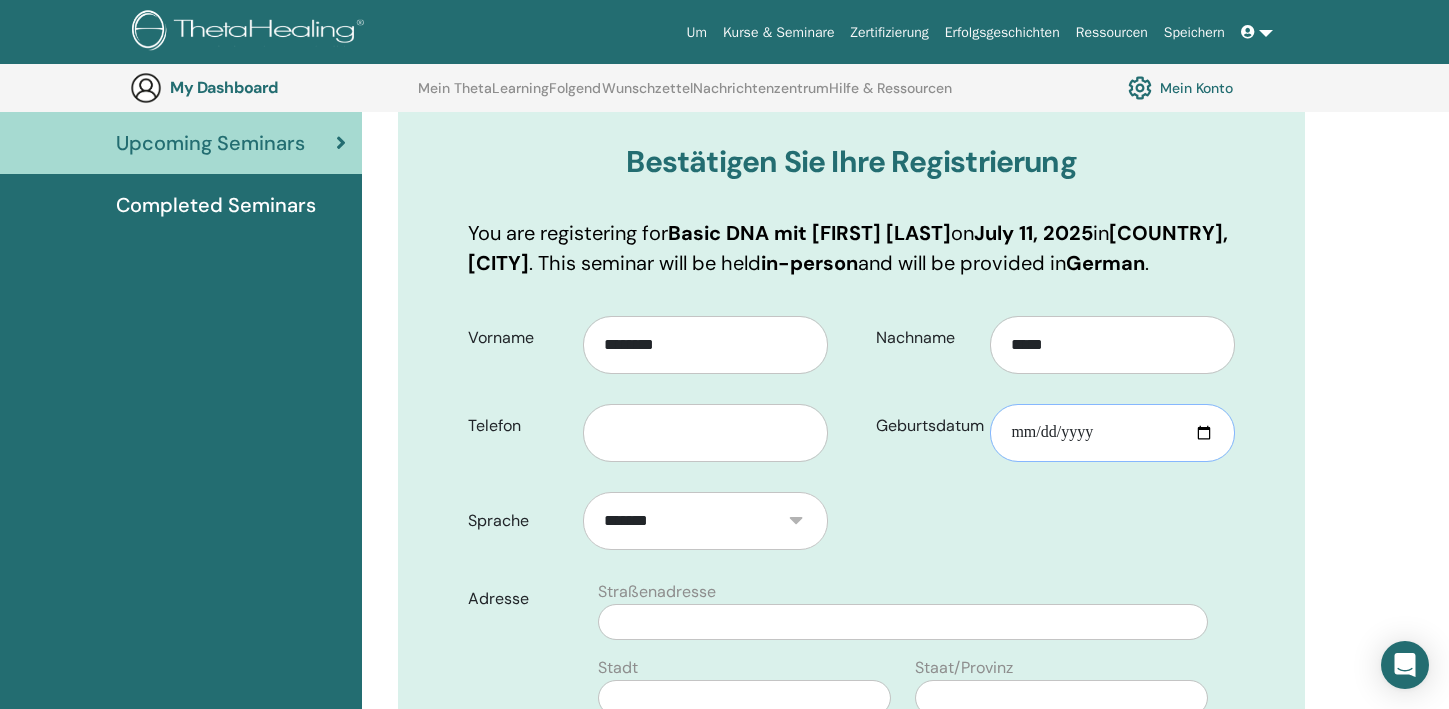 click on "**********" at bounding box center [1112, 433] 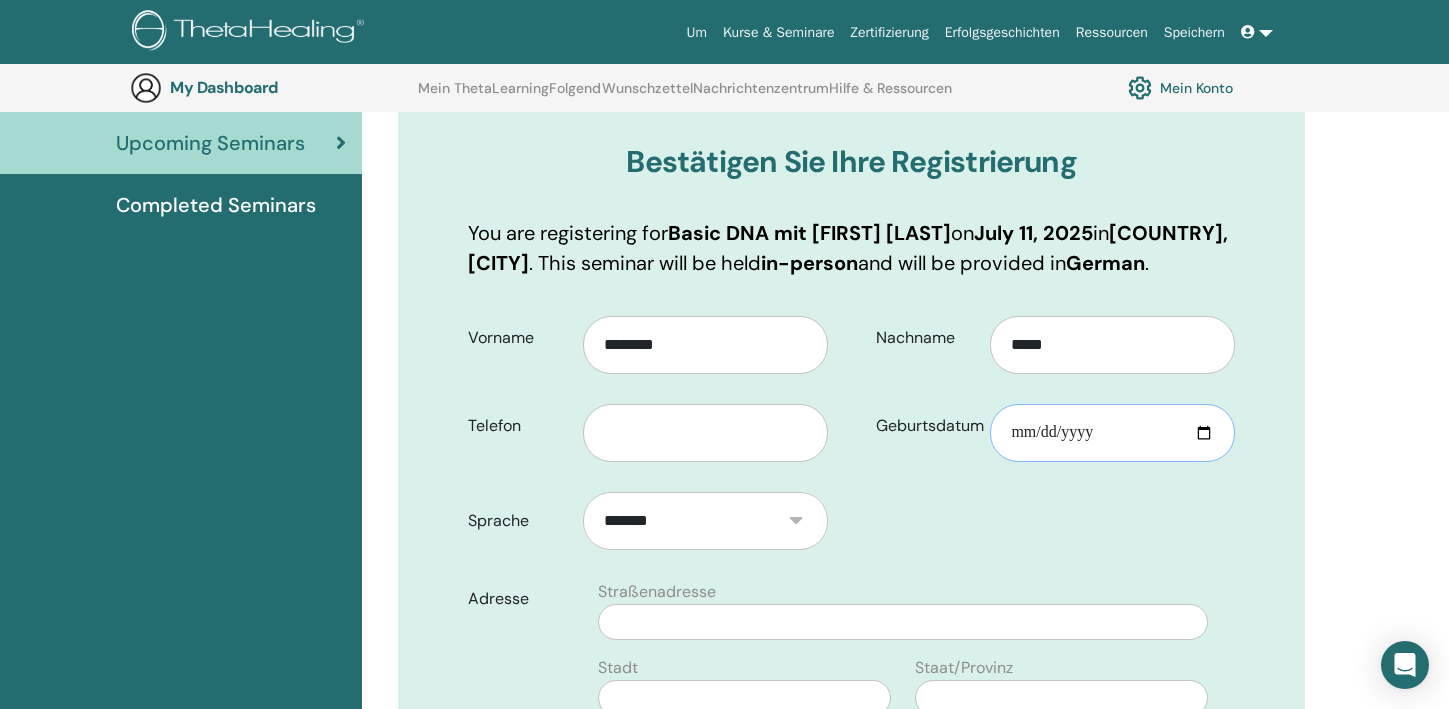 type on "**********" 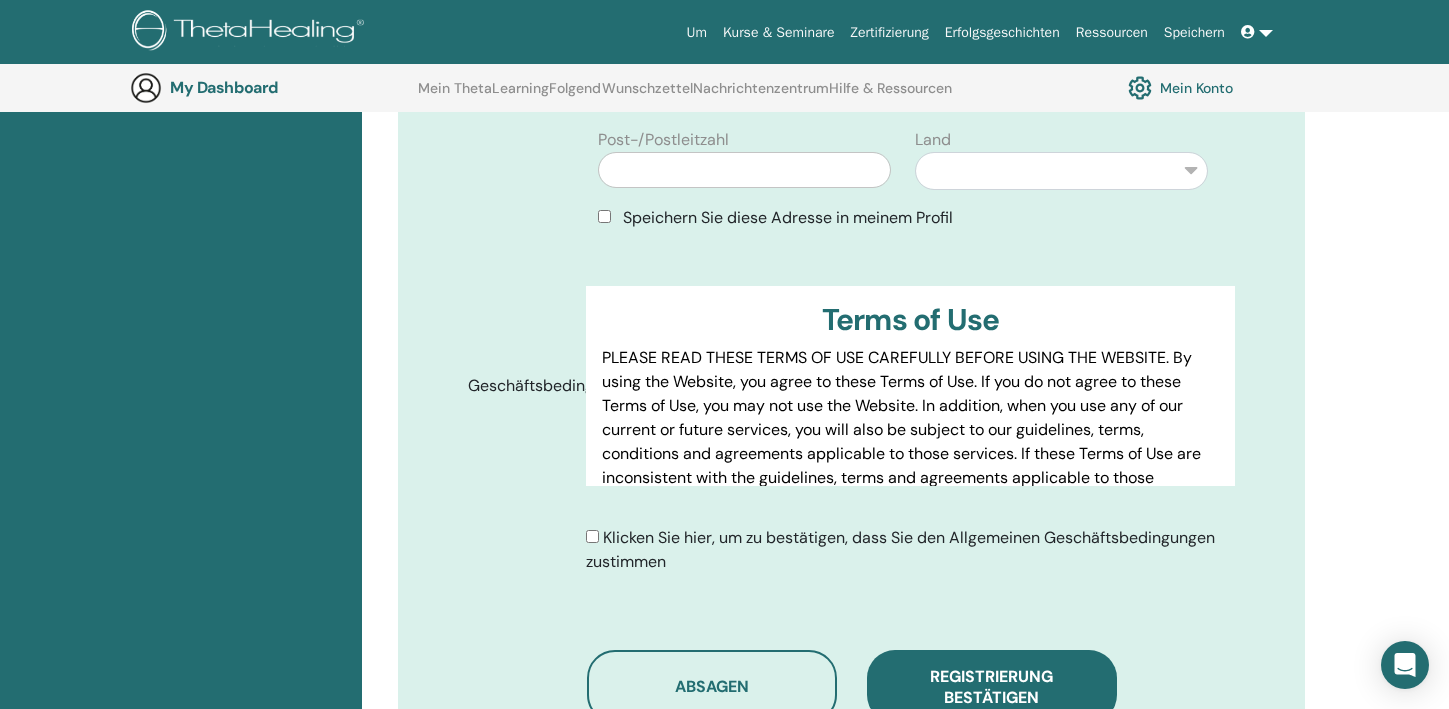 scroll, scrollTop: 937, scrollLeft: 0, axis: vertical 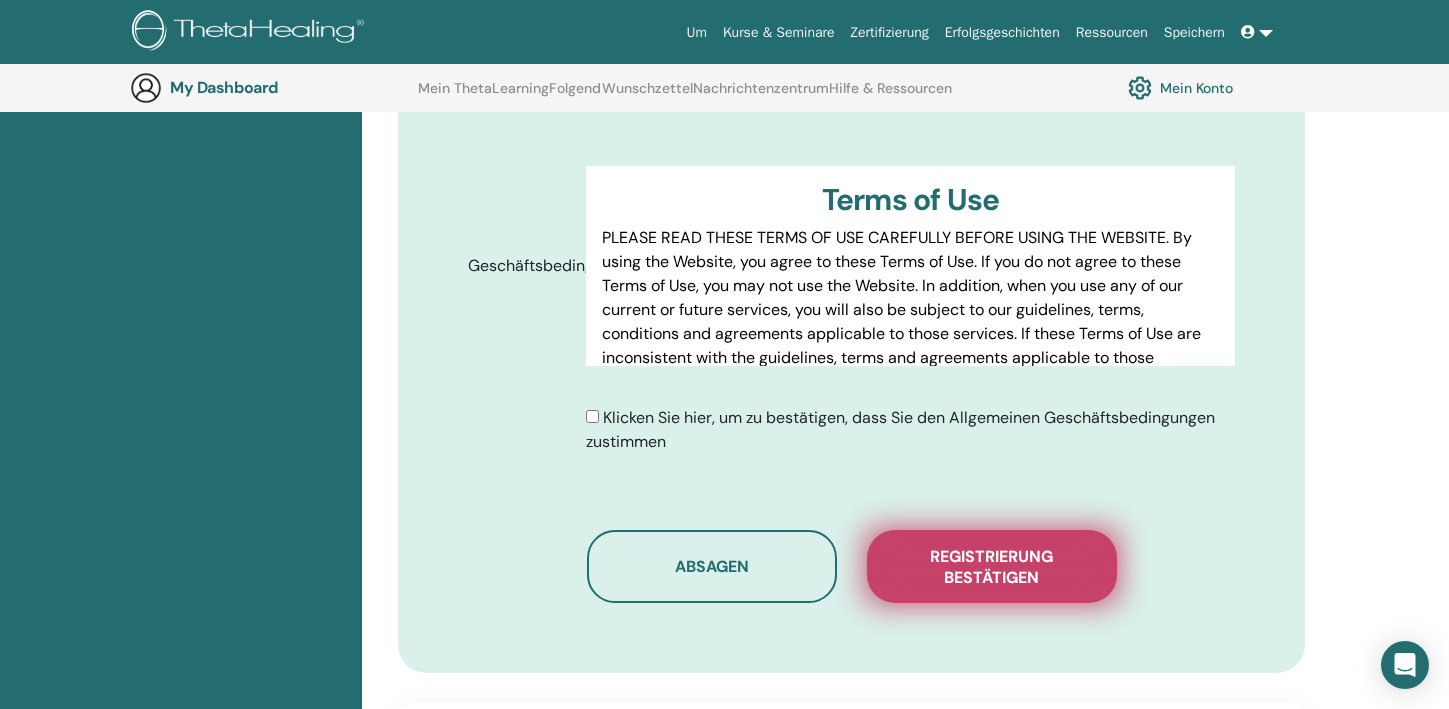 click on "Registrierung bestätigen" at bounding box center (992, 567) 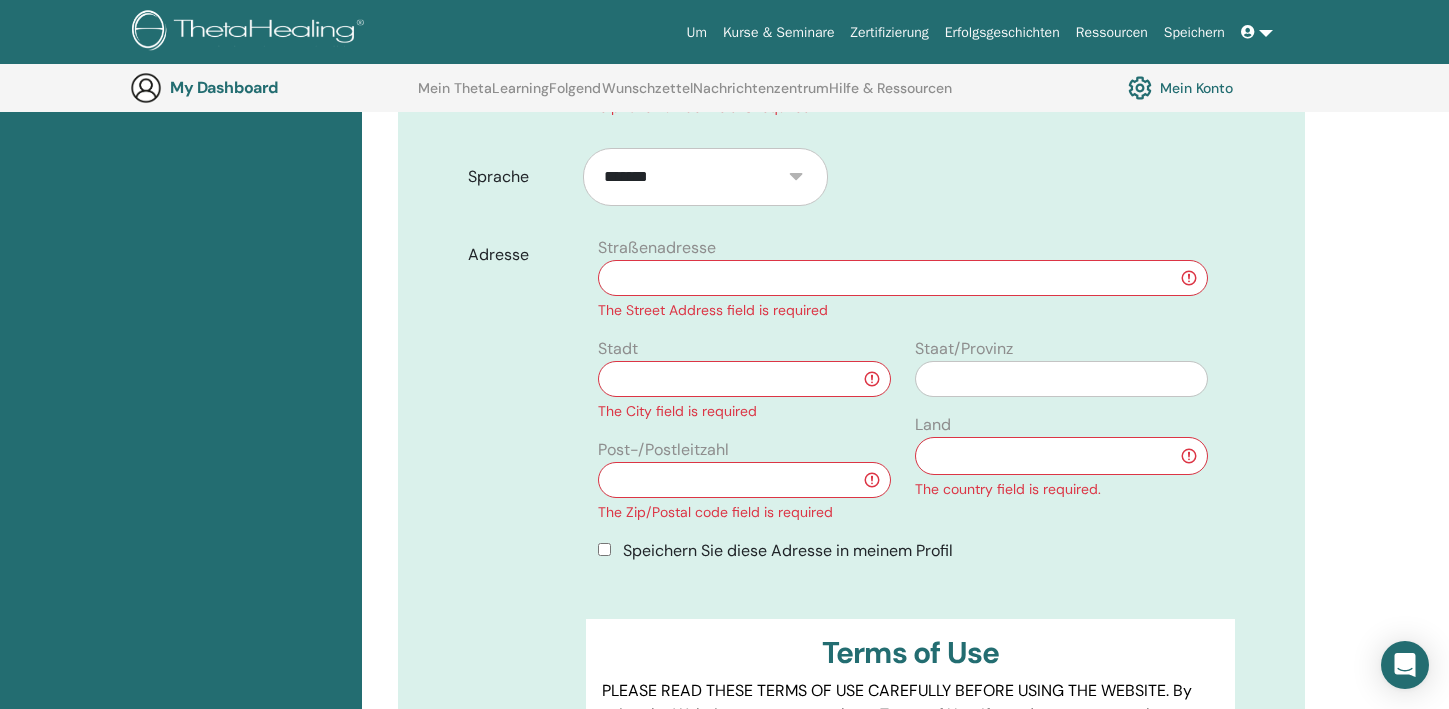 scroll, scrollTop: 569, scrollLeft: 0, axis: vertical 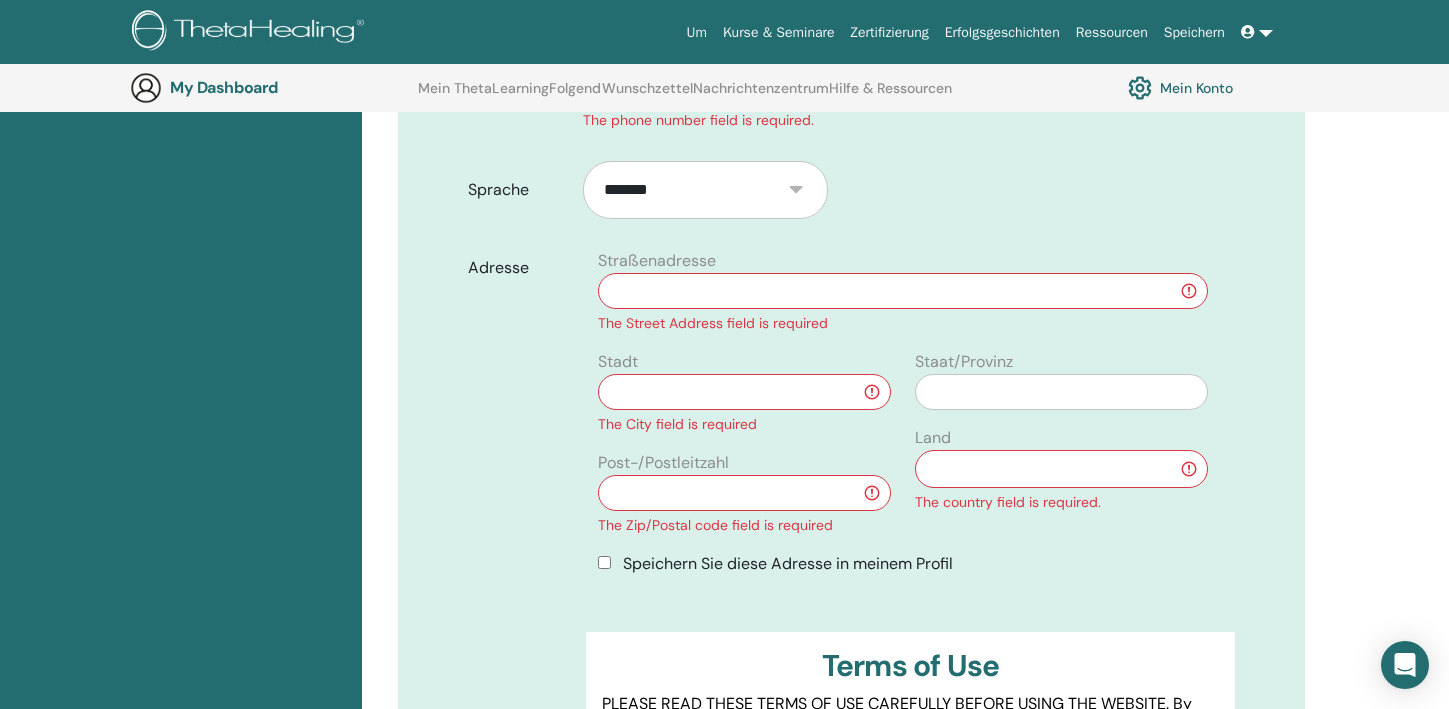 click at bounding box center [903, 291] 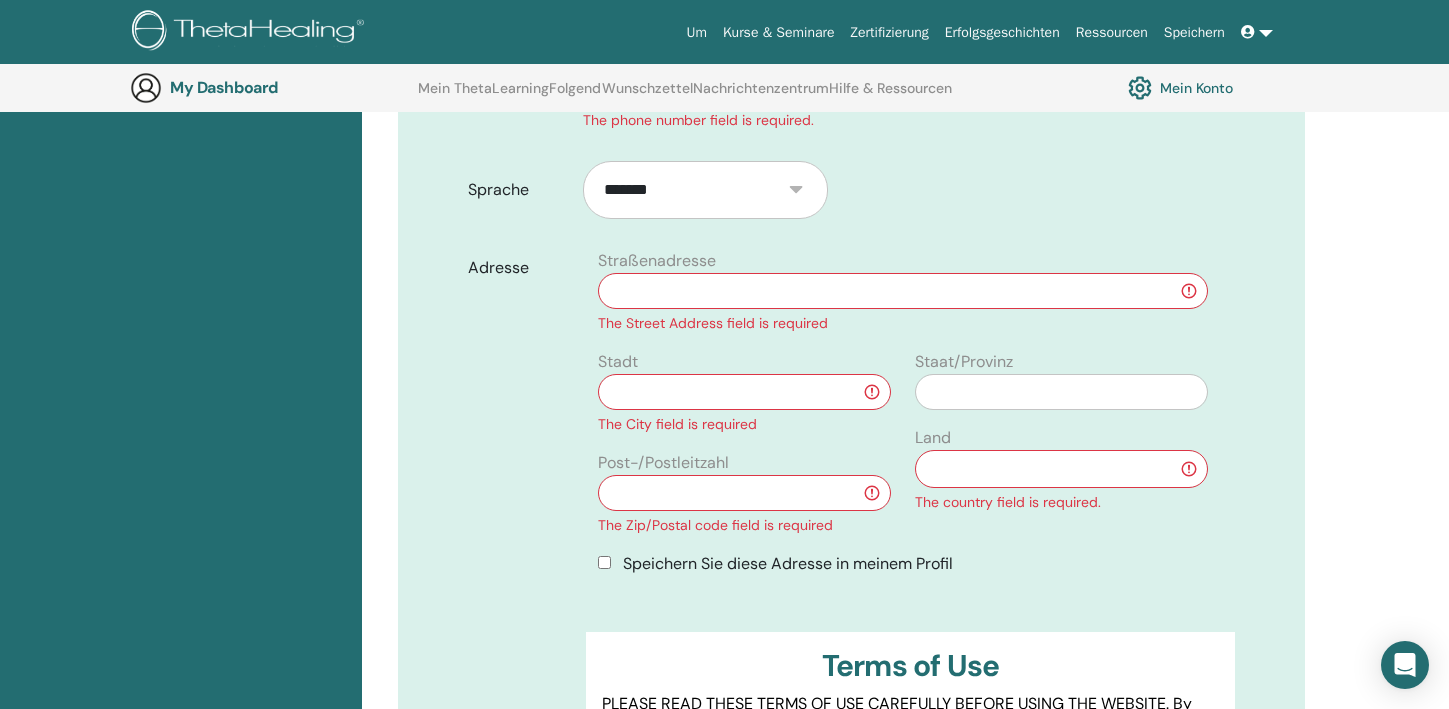 type on "**********" 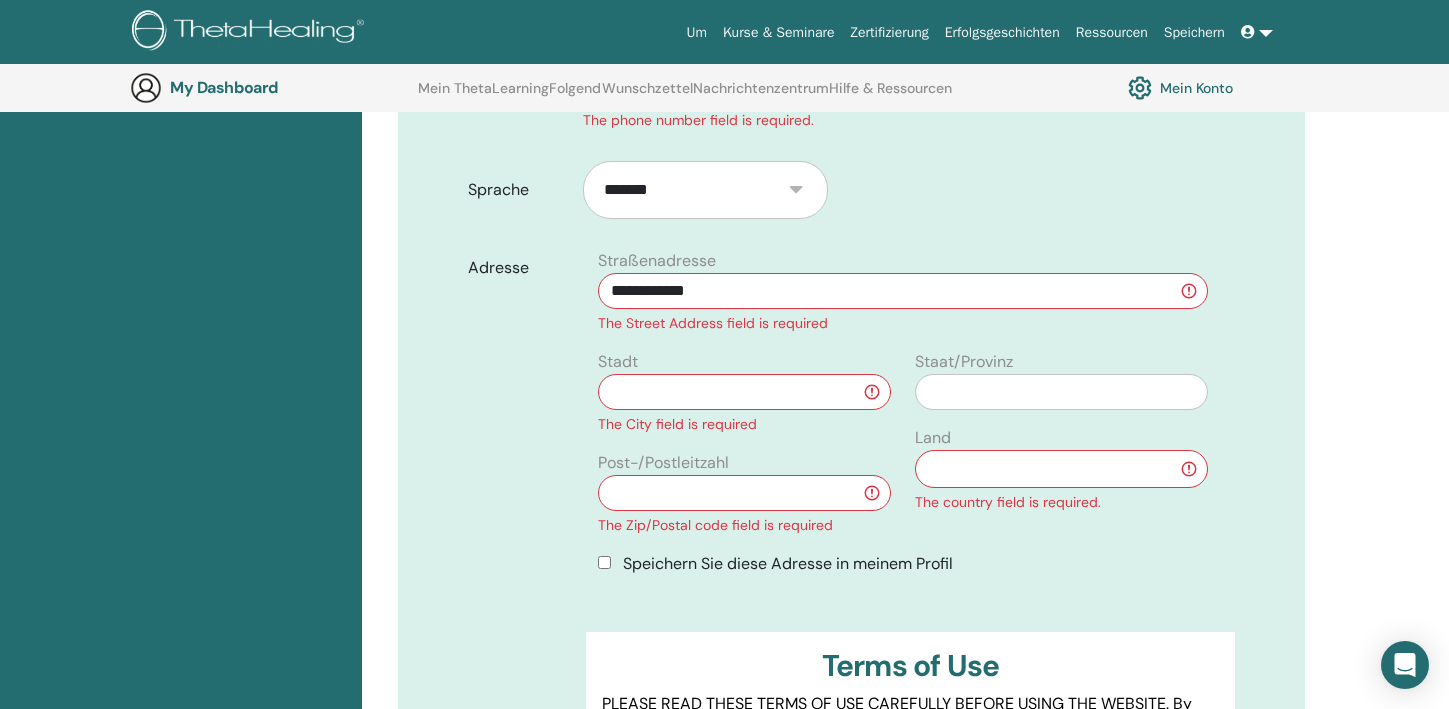type on "**********" 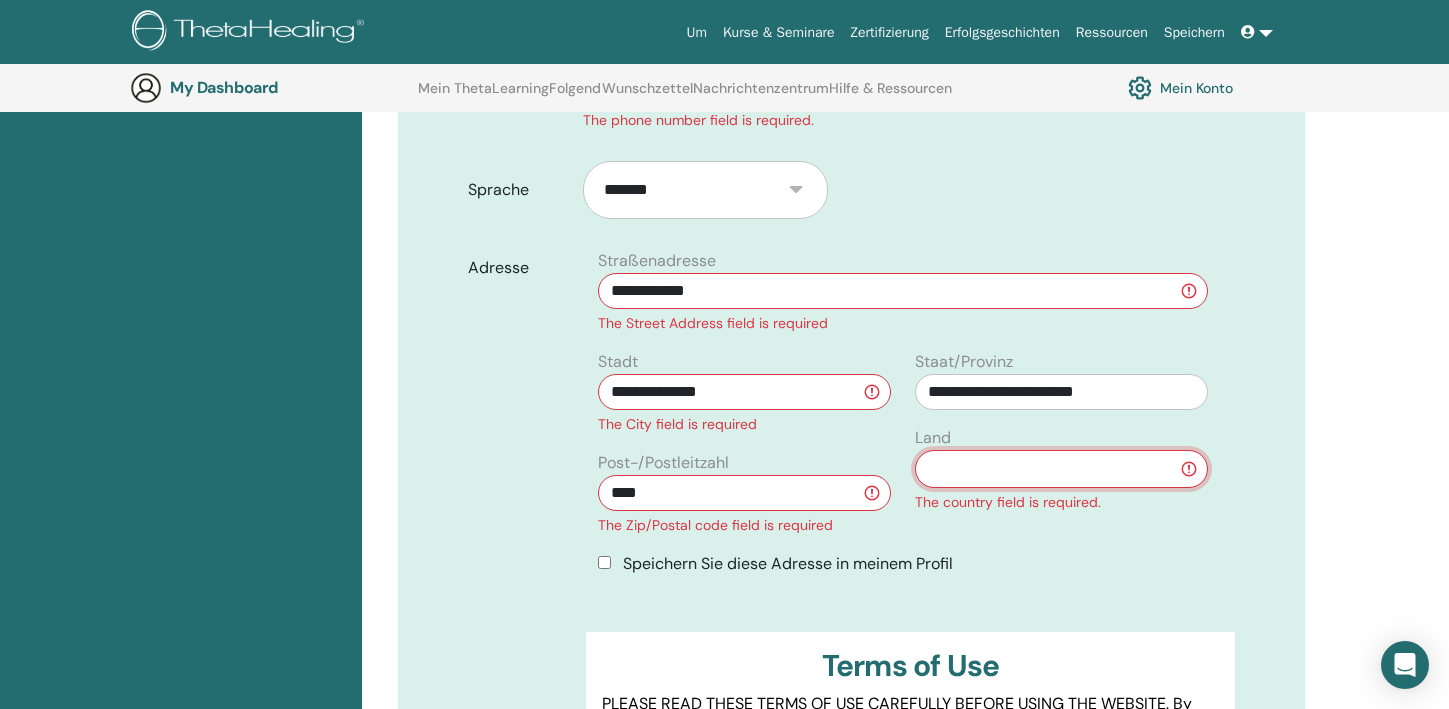 click on "**********" at bounding box center (1061, 469) 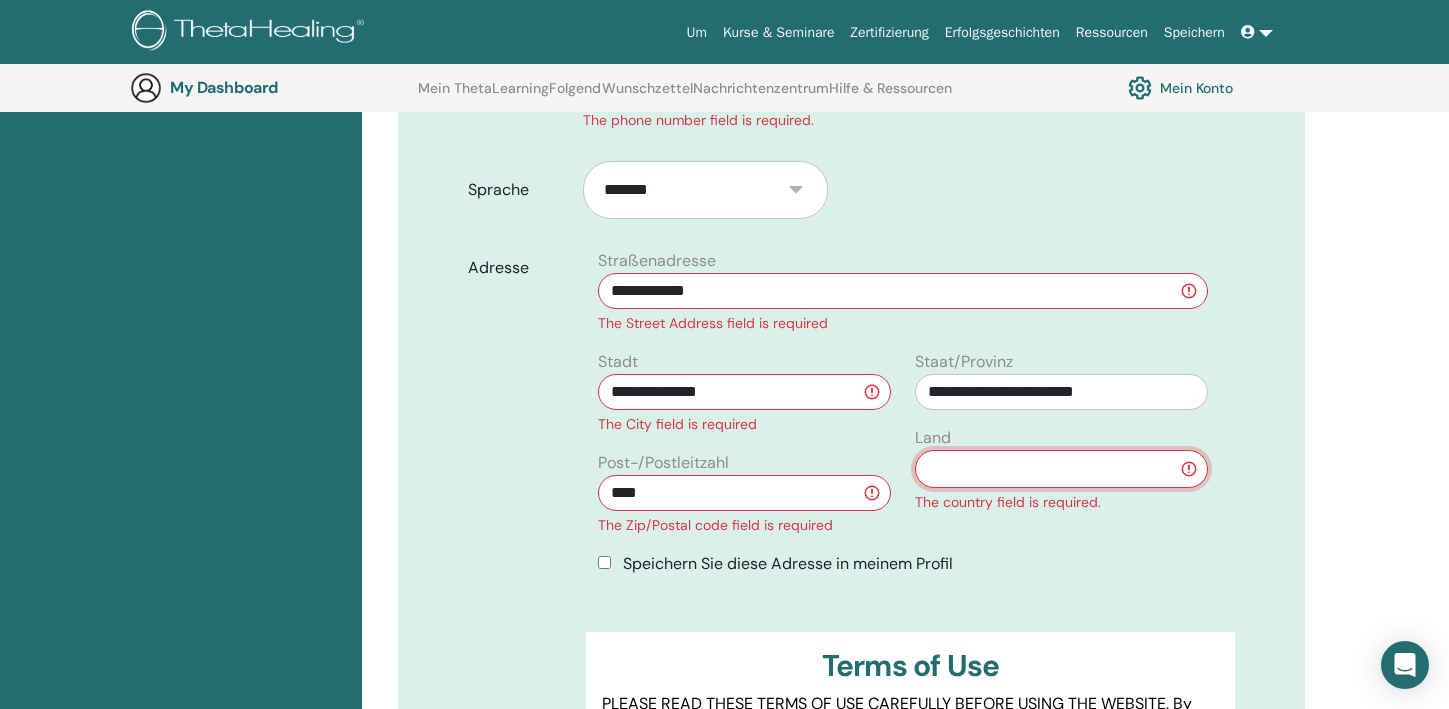 select on "**" 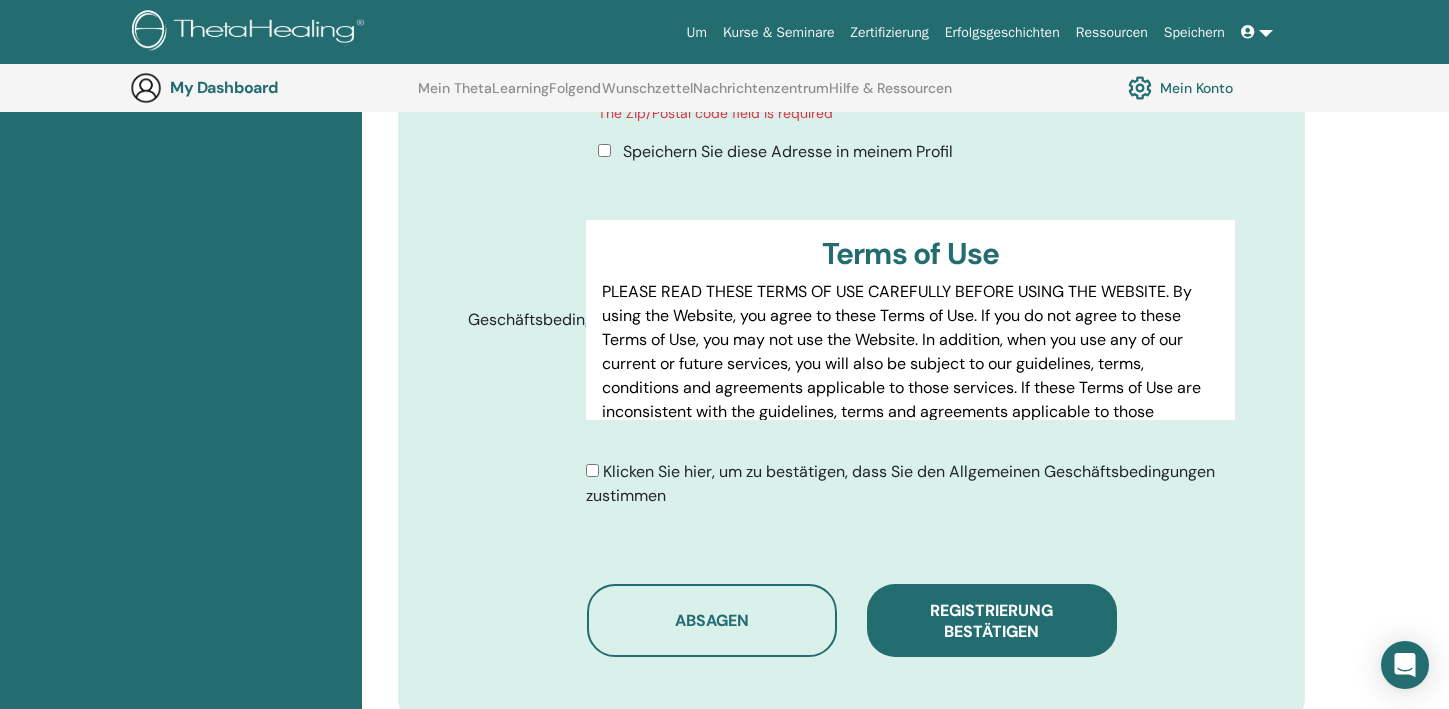 scroll, scrollTop: 995, scrollLeft: 0, axis: vertical 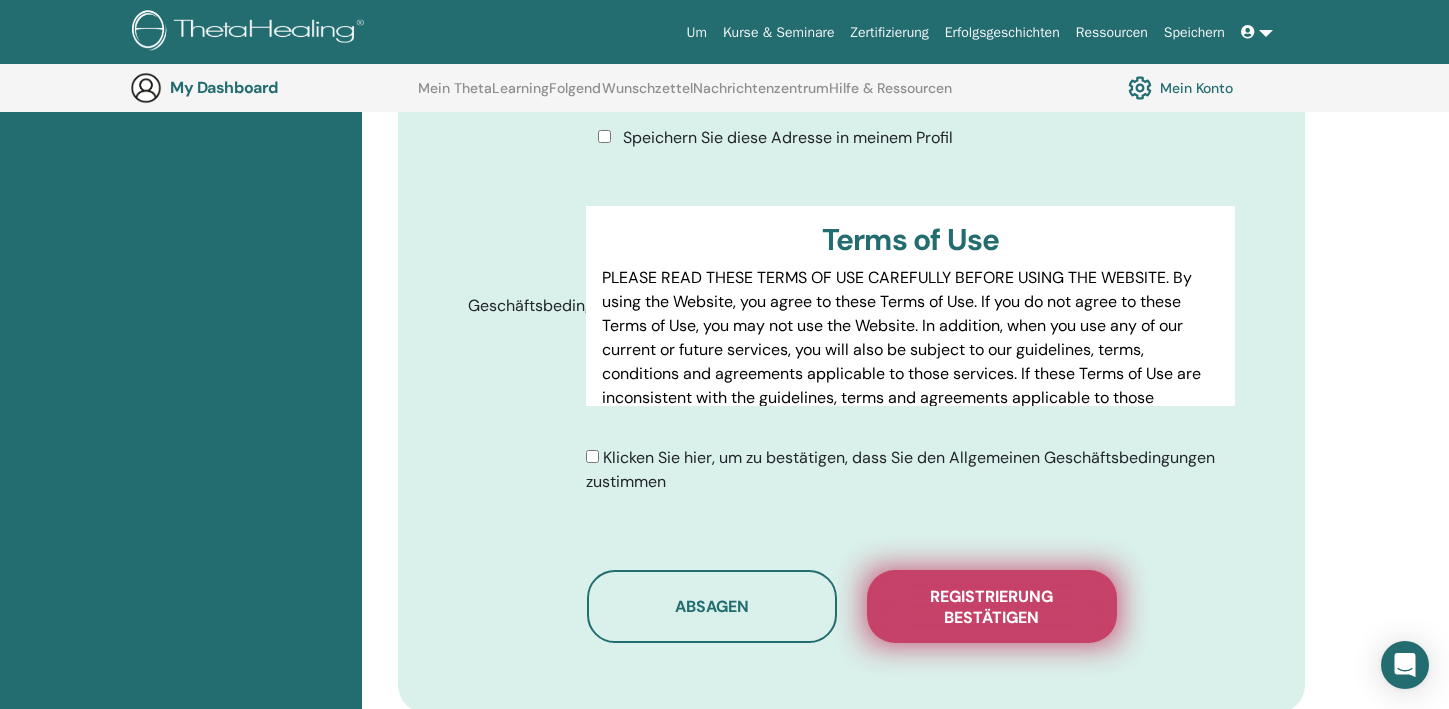 click on "Registrierung bestätigen" at bounding box center (992, 607) 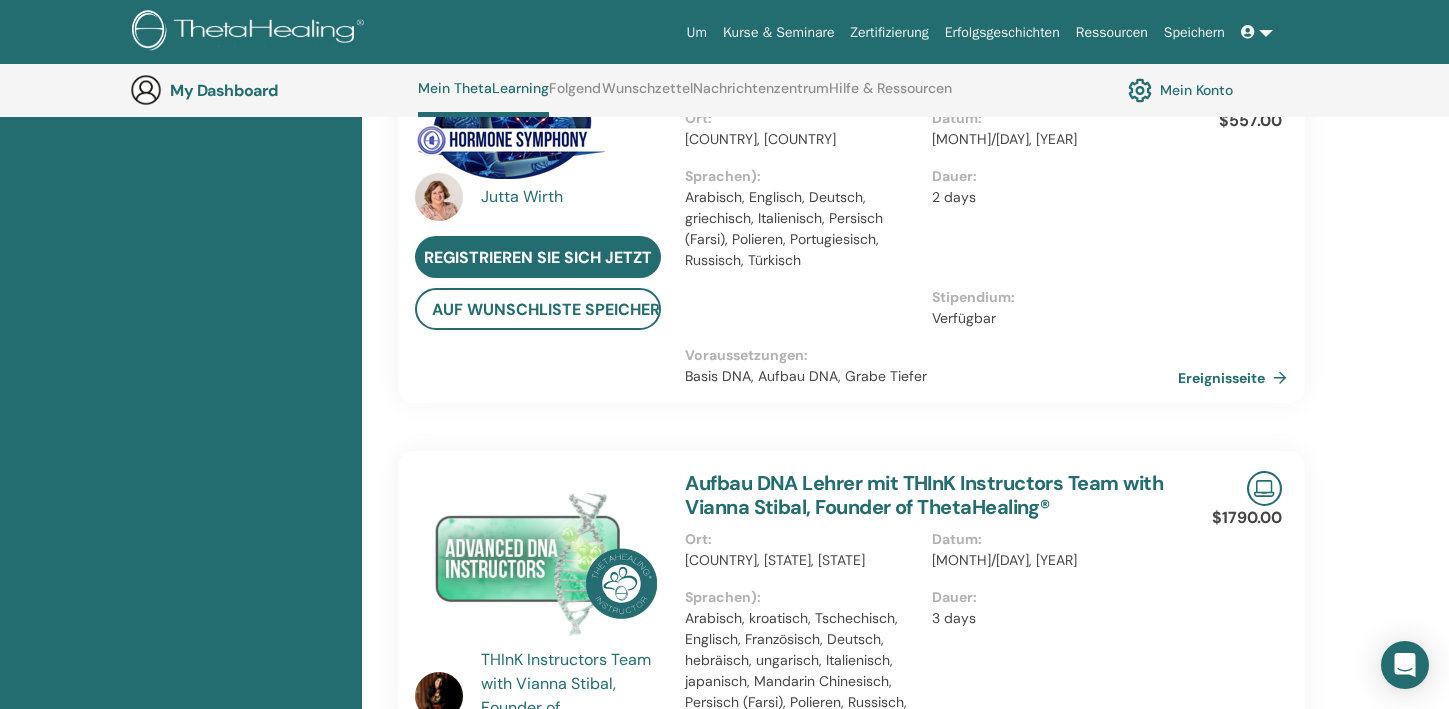 scroll, scrollTop: 0, scrollLeft: 0, axis: both 